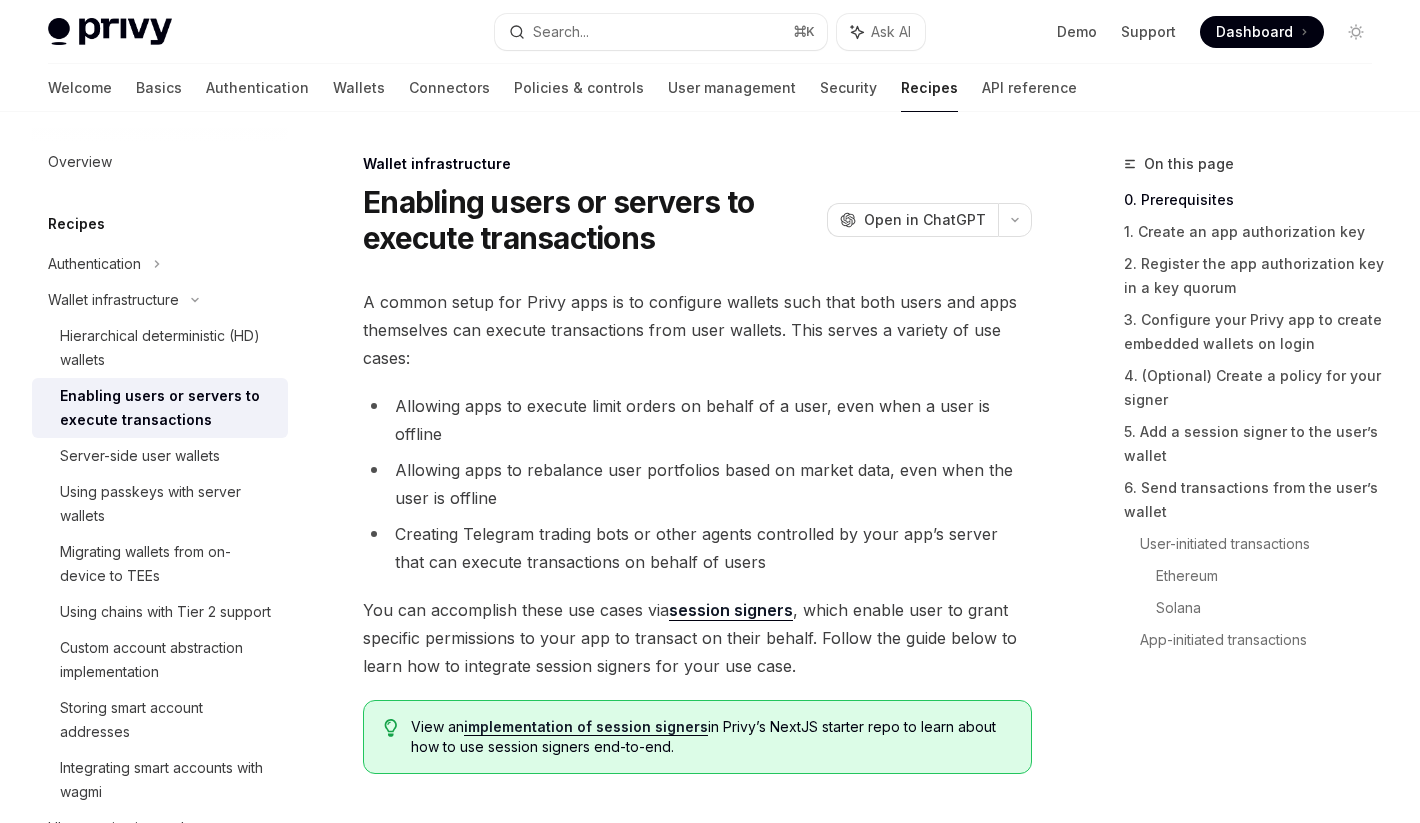 scroll, scrollTop: 578, scrollLeft: 0, axis: vertical 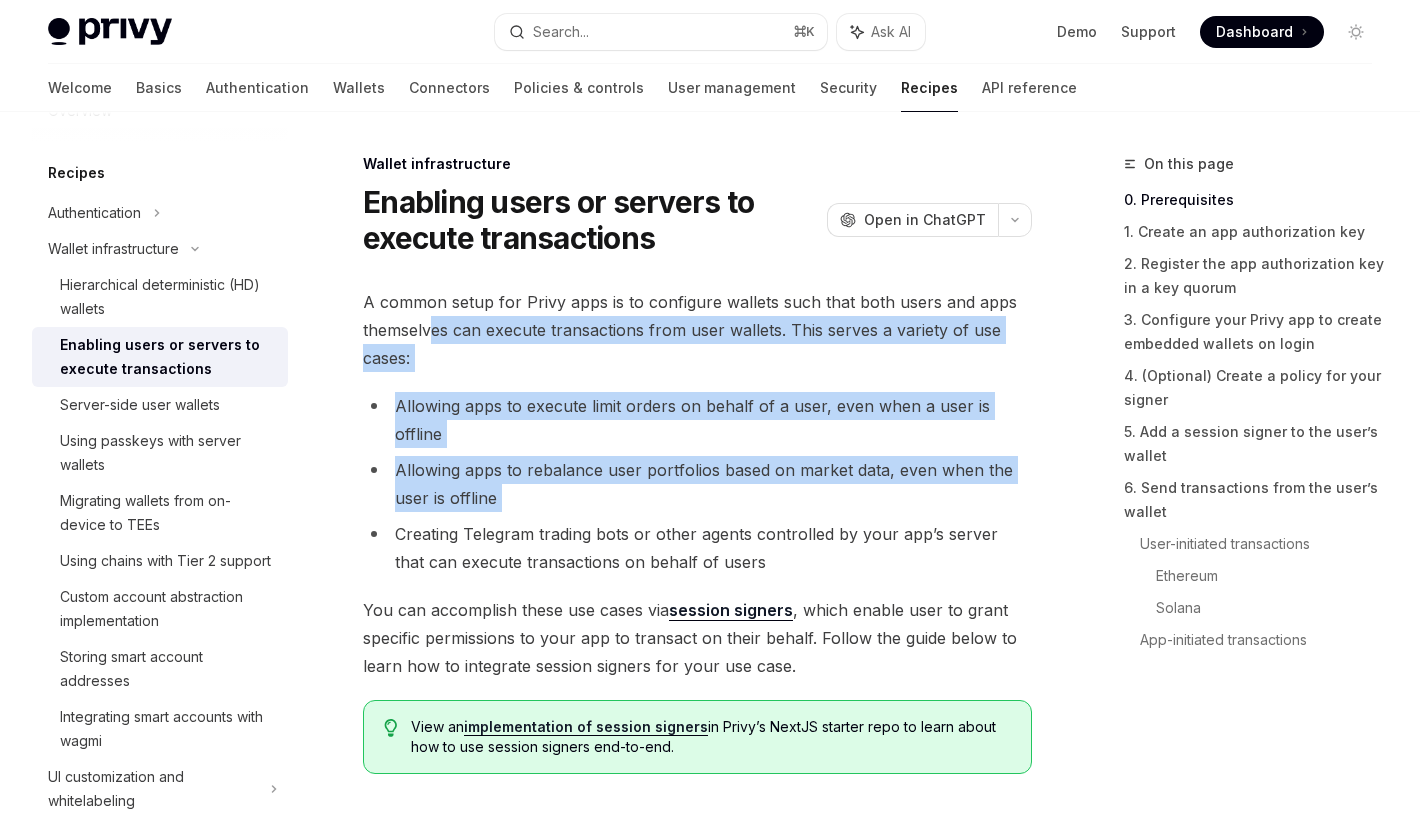 drag, startPoint x: 431, startPoint y: 337, endPoint x: 416, endPoint y: 486, distance: 149.75313 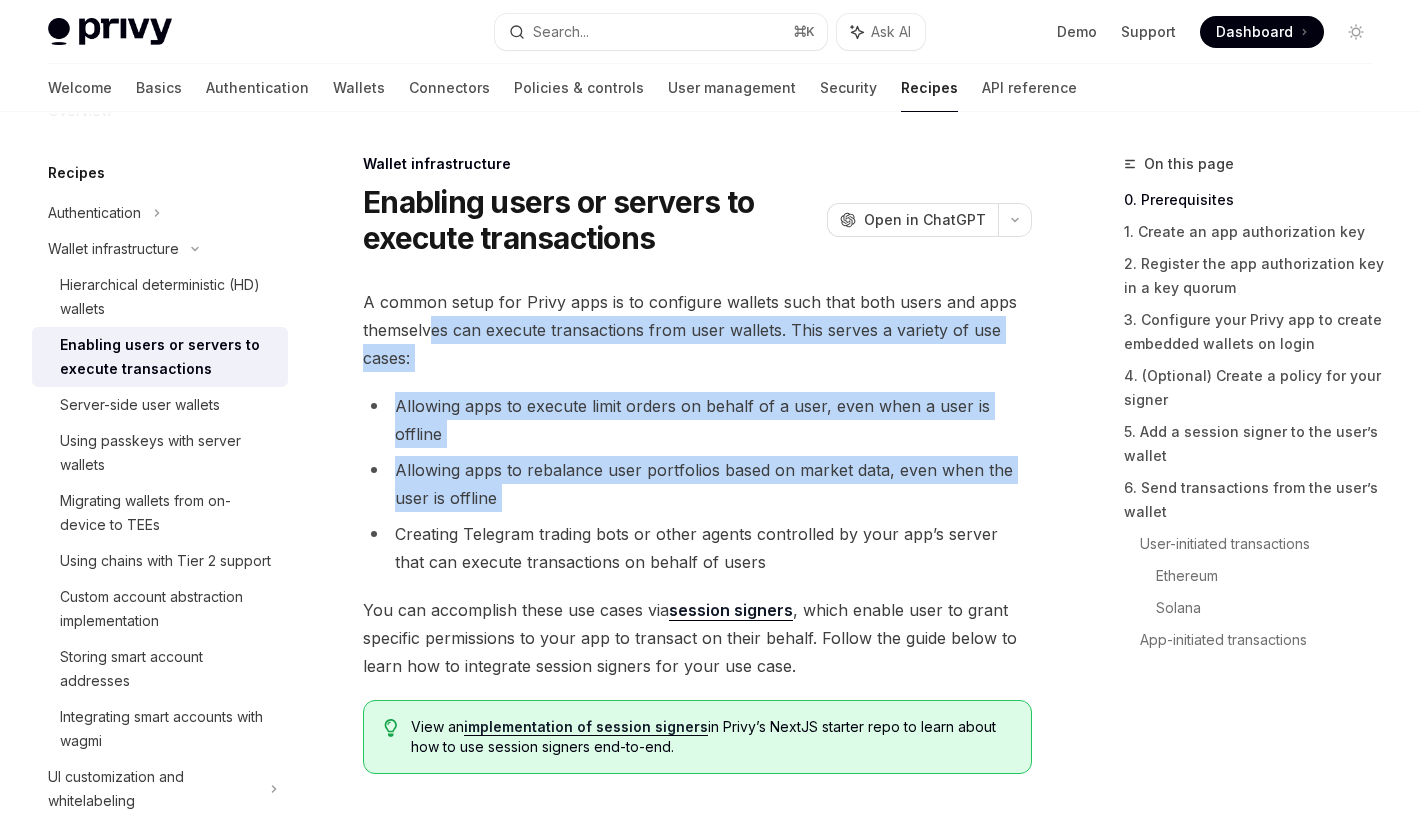 click on "Allowing apps to execute limit orders on behalf of a user, even when a user is offline
Allowing apps to rebalance user portfolios based on market data, even when the user is offline
Creating Telegram trading bots or other agents controlled by your app’s server that can execute transactions on behalf of users" at bounding box center (697, 484) 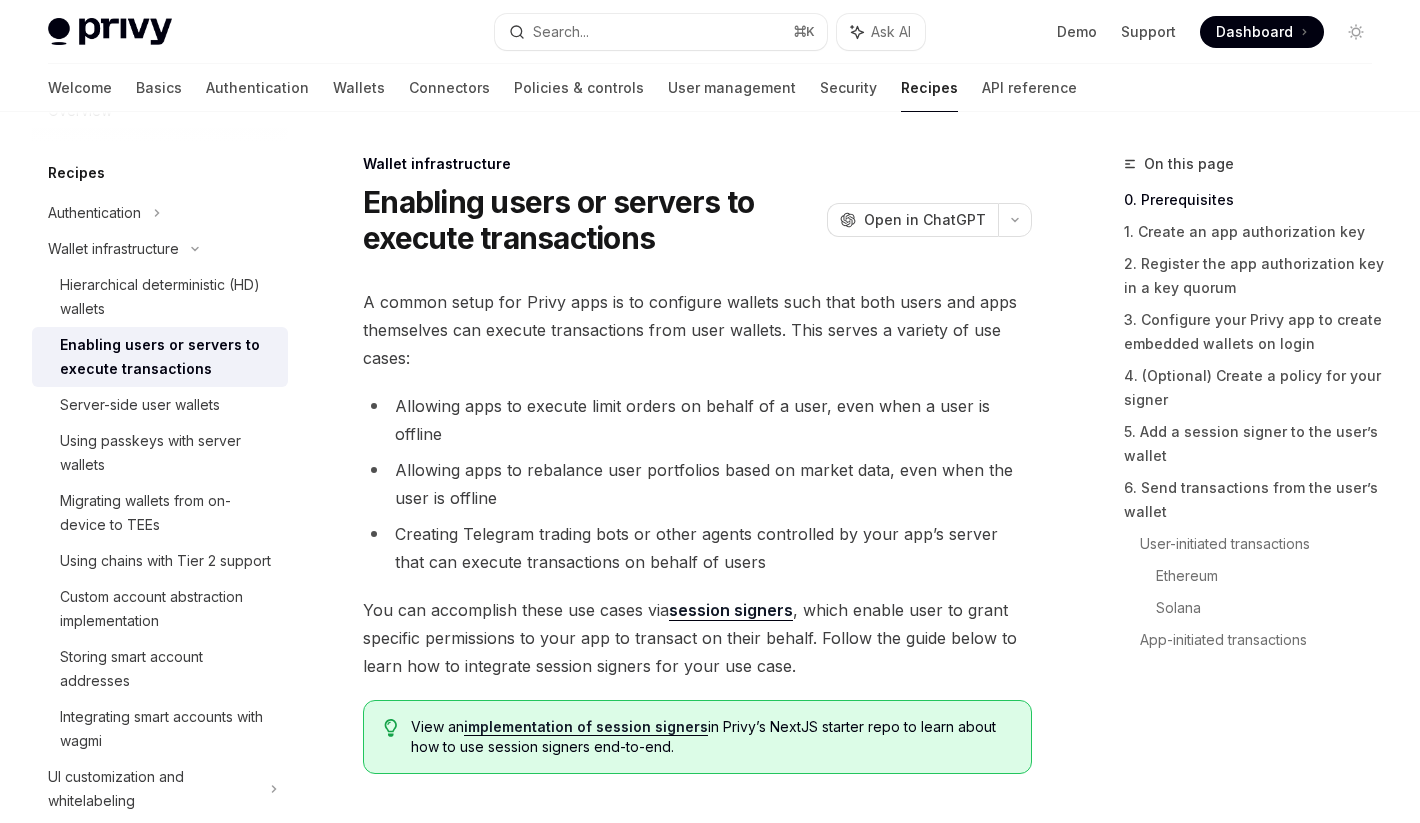 click on "A common setup for Privy apps is to configure wallets such that both users and apps themselves can execute transactions from user wallets. This serves a variety of use cases:" at bounding box center (697, 330) 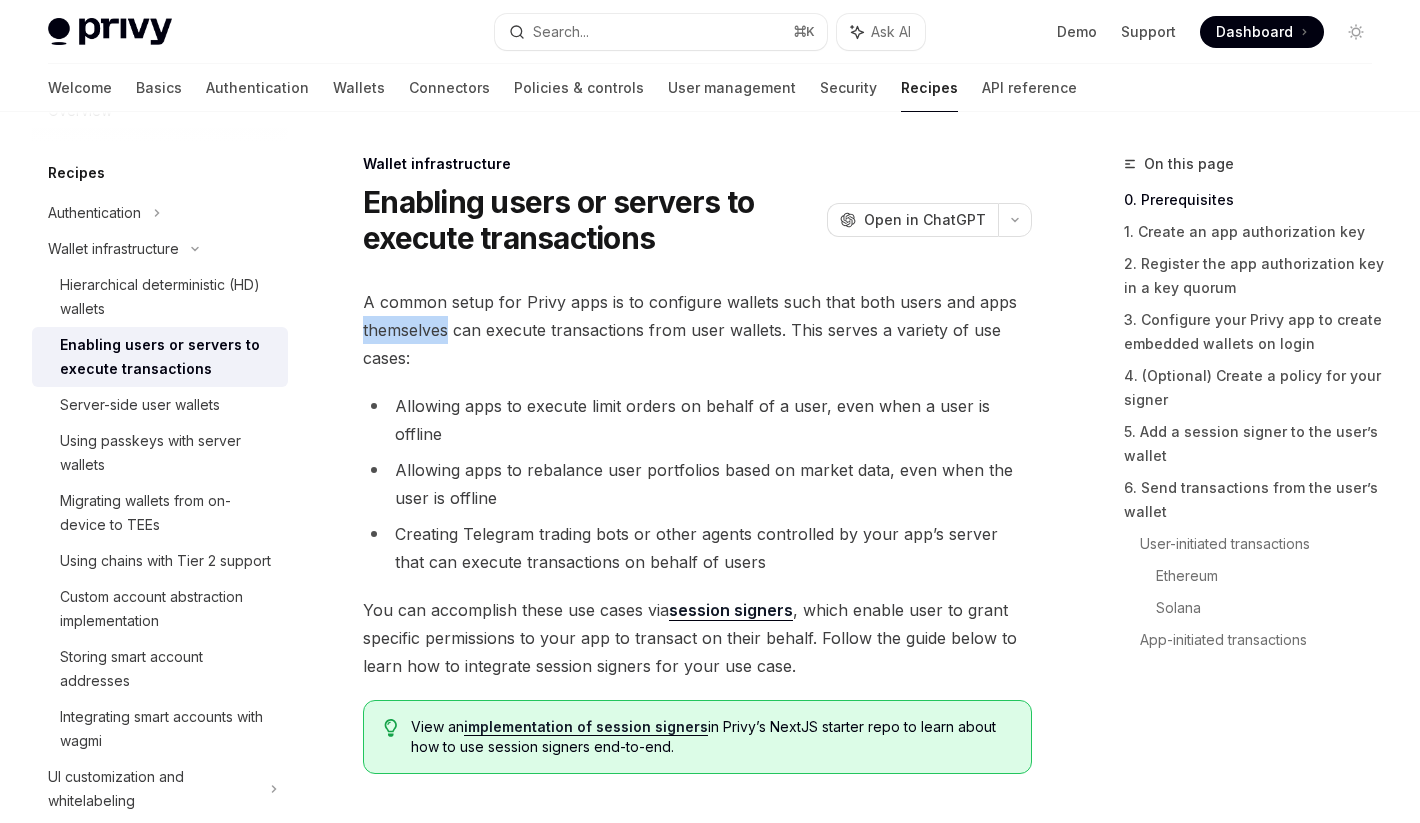 click on "A common setup for Privy apps is to configure wallets such that both users and apps themselves can execute transactions from user wallets. This serves a variety of use cases:" at bounding box center (697, 330) 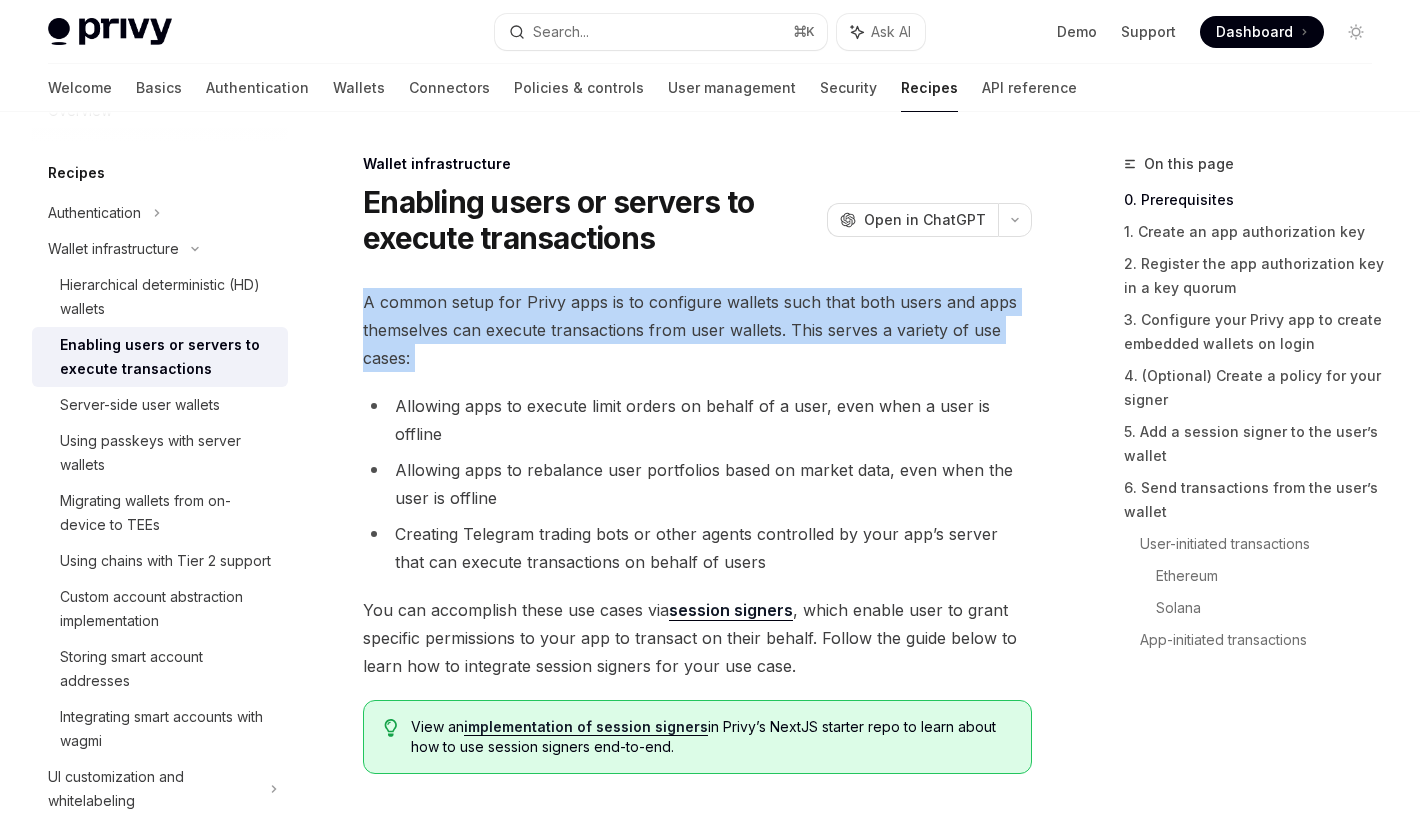 click on "Allowing apps to execute limit orders on behalf of a user, even when a user is offline" at bounding box center (697, 420) 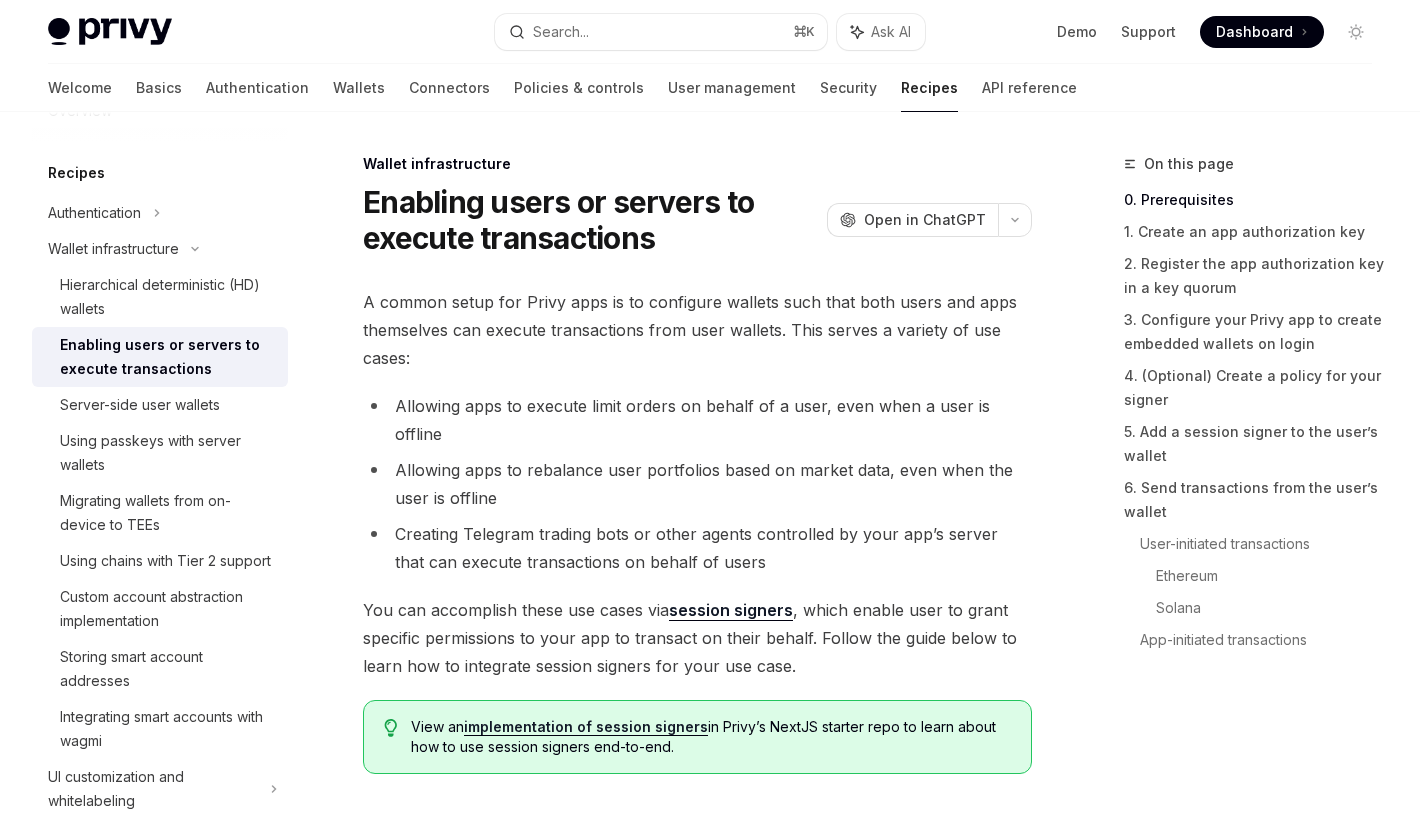 click on "Allowing apps to execute limit orders on behalf of a user, even when a user is offline" at bounding box center (697, 420) 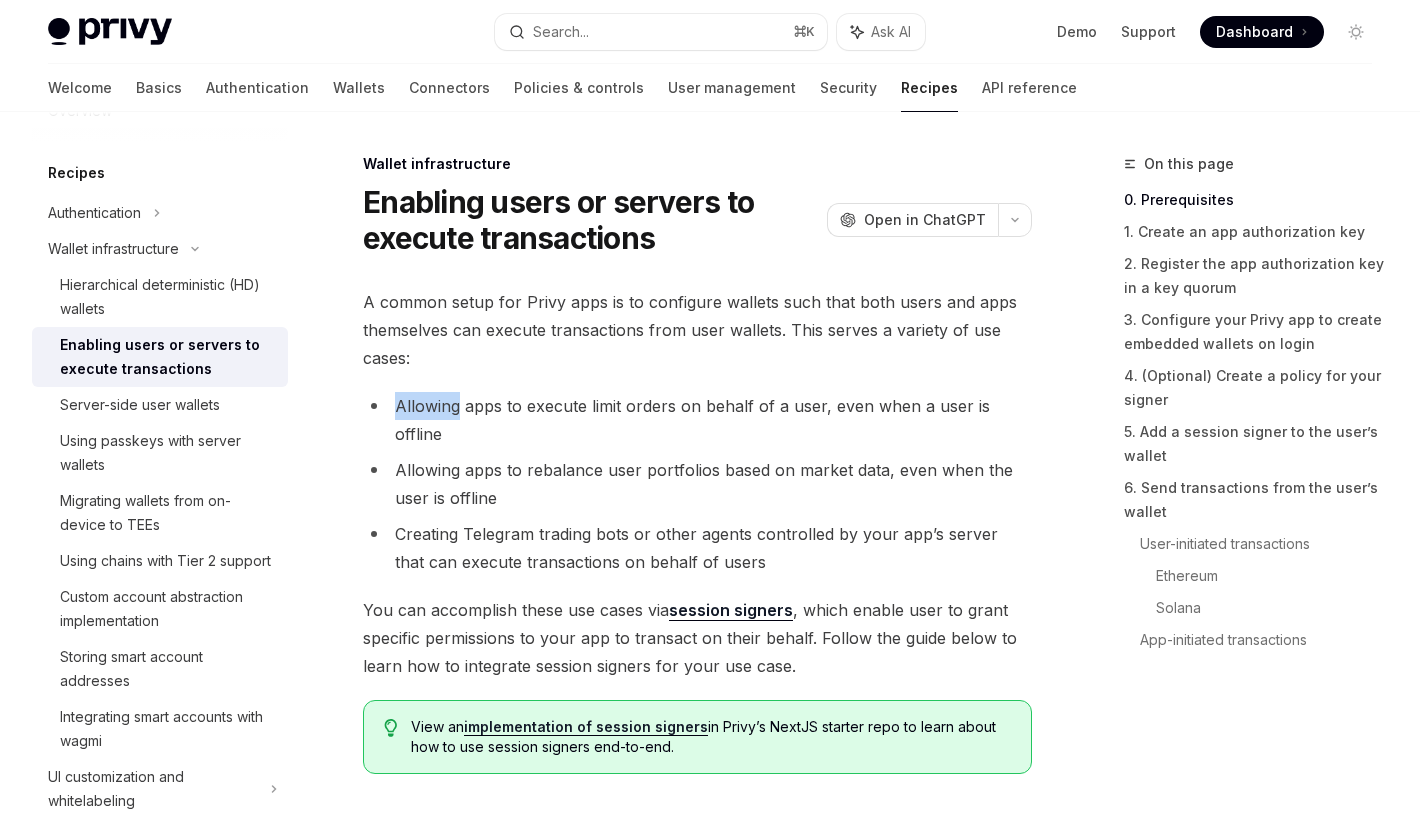 click on "Allowing apps to execute limit orders on behalf of a user, even when a user is offline" at bounding box center [697, 420] 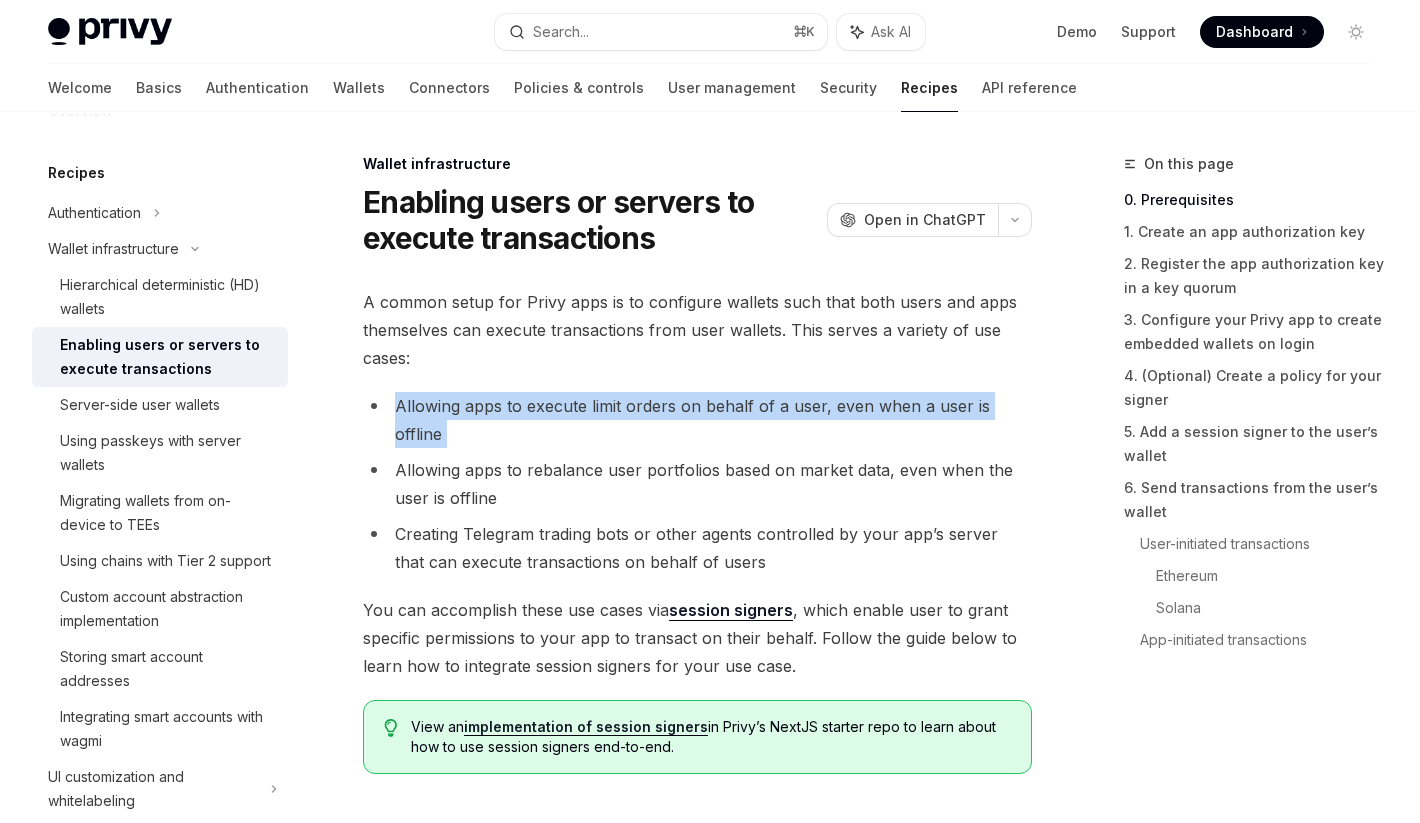 click on "Allowing apps to execute limit orders on behalf of a user, even when a user is offline" at bounding box center [697, 420] 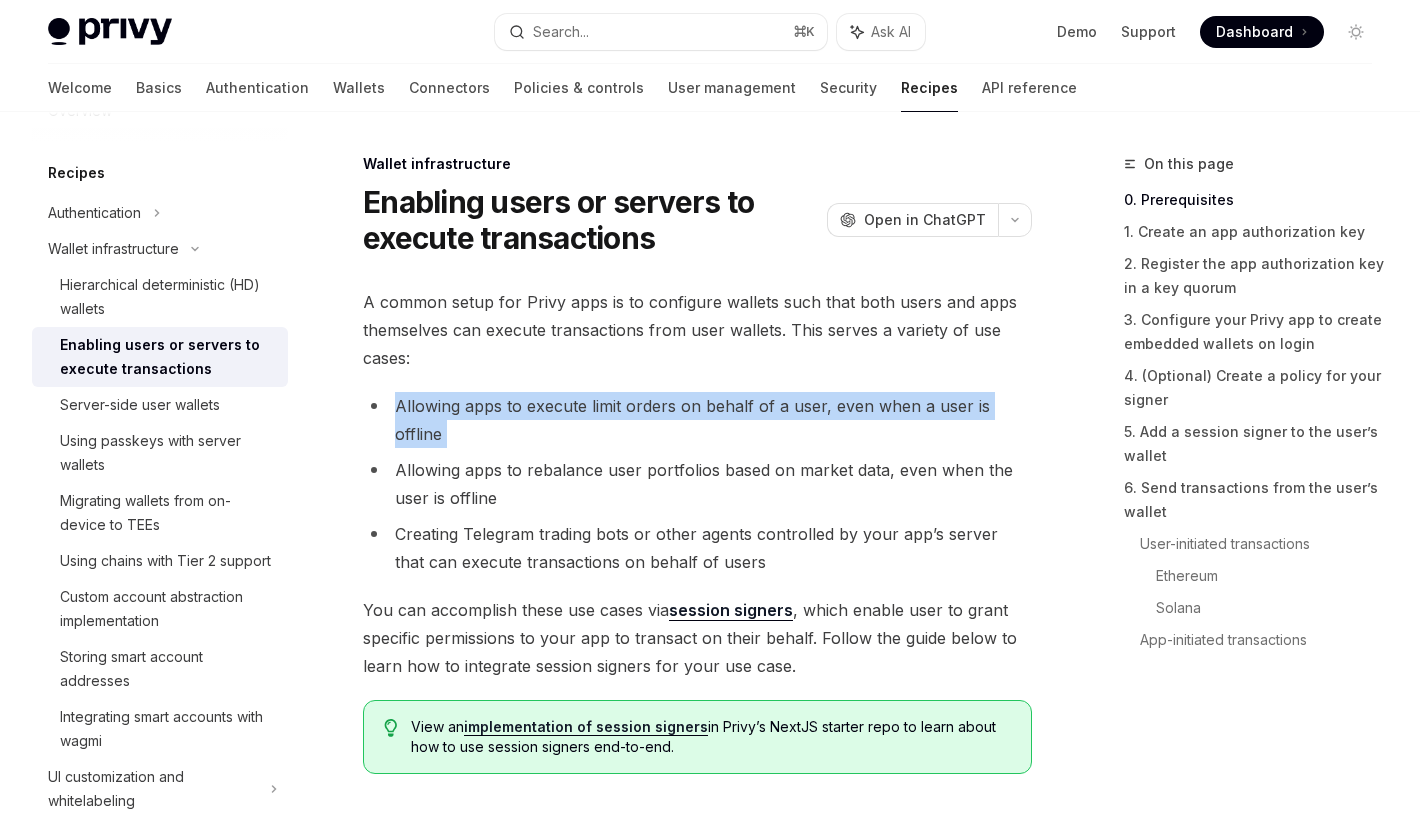 click on "Allowing apps to execute limit orders on behalf of a user, even when a user is offline" at bounding box center [697, 420] 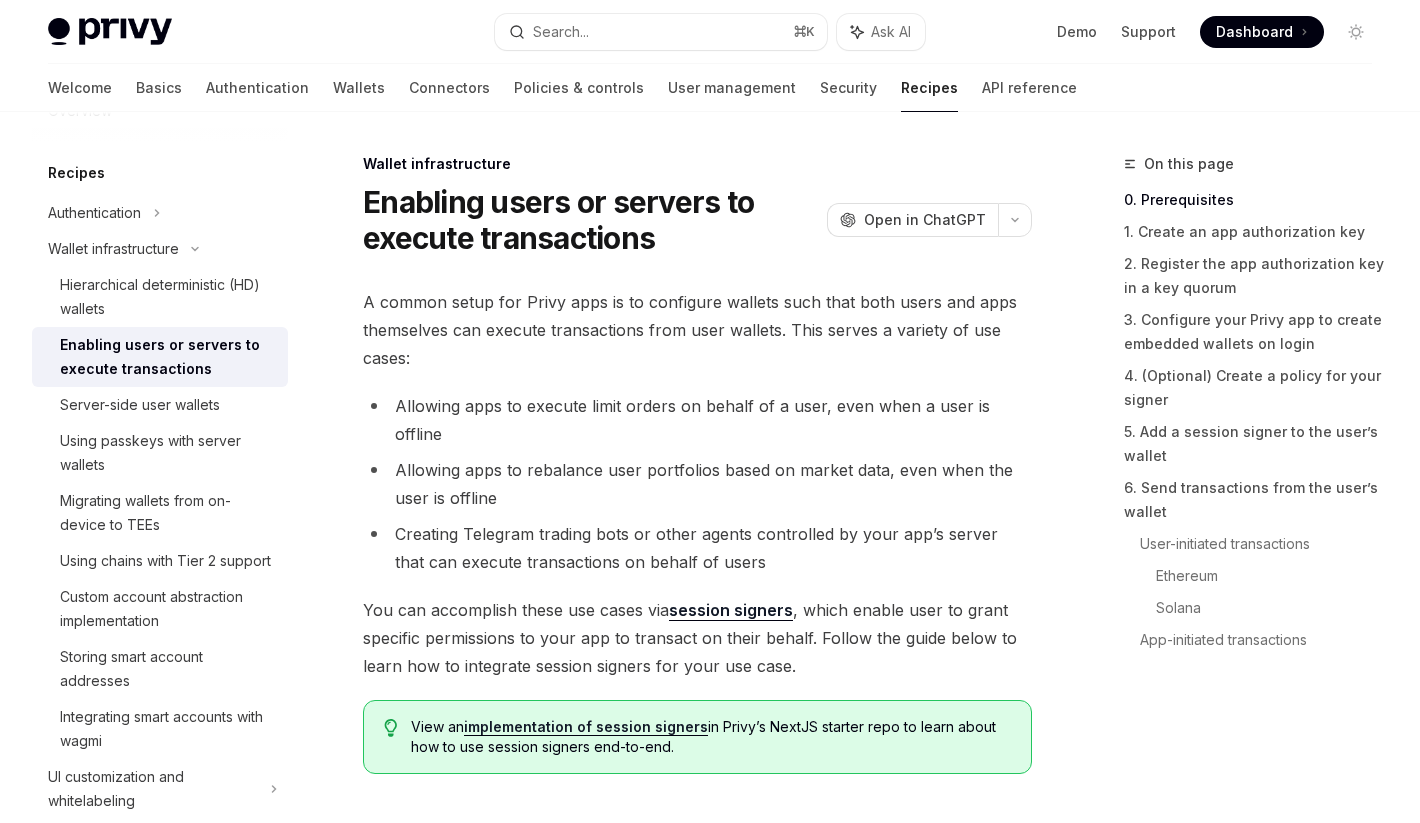click on "Allowing apps to execute limit orders on behalf of a user, even when a user is offline" at bounding box center [697, 420] 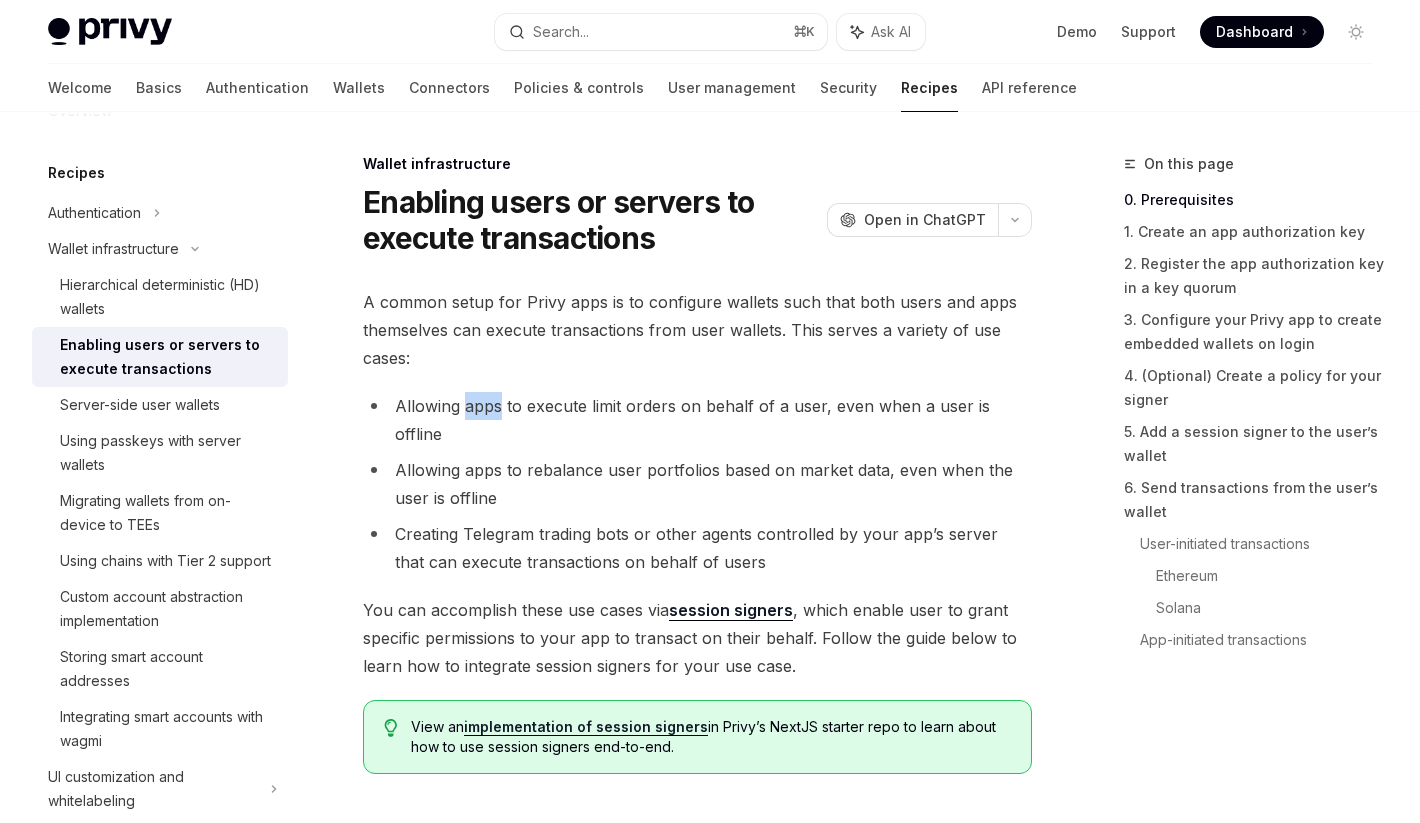 click on "Allowing apps to execute limit orders on behalf of a user, even when a user is offline" at bounding box center (697, 420) 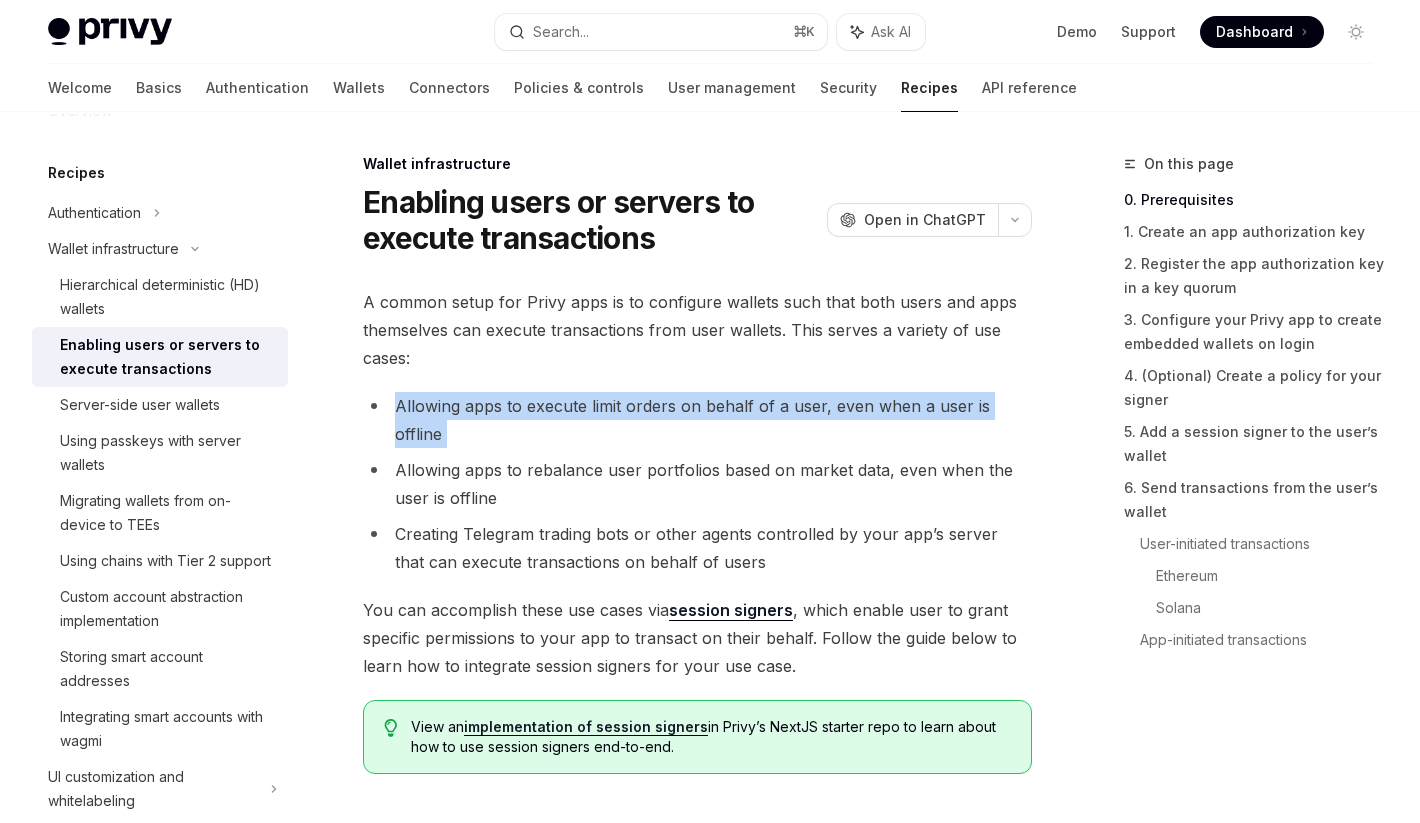 click on "Allowing apps to execute limit orders on behalf of a user, even when a user is offline" at bounding box center (697, 420) 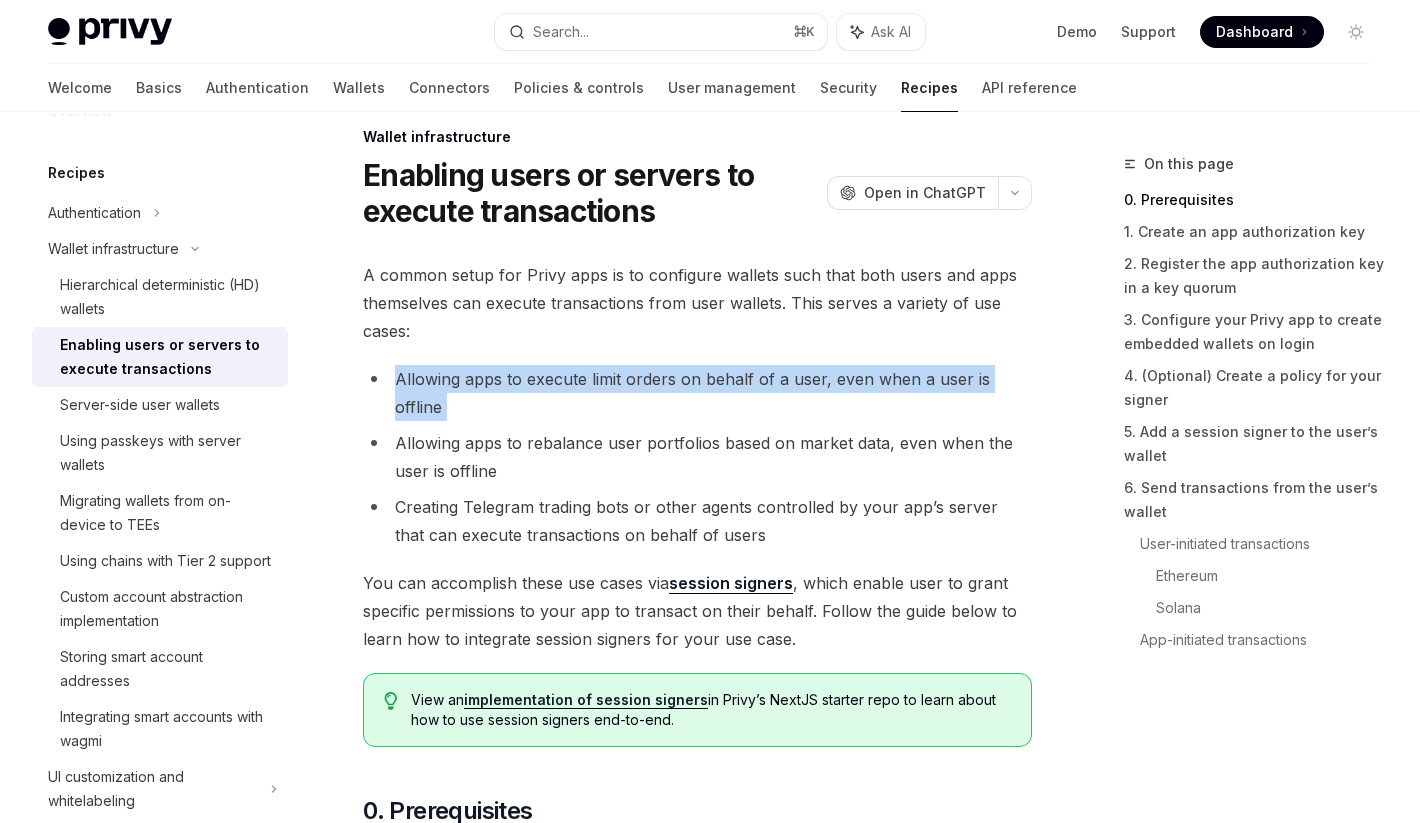 scroll, scrollTop: 28, scrollLeft: 0, axis: vertical 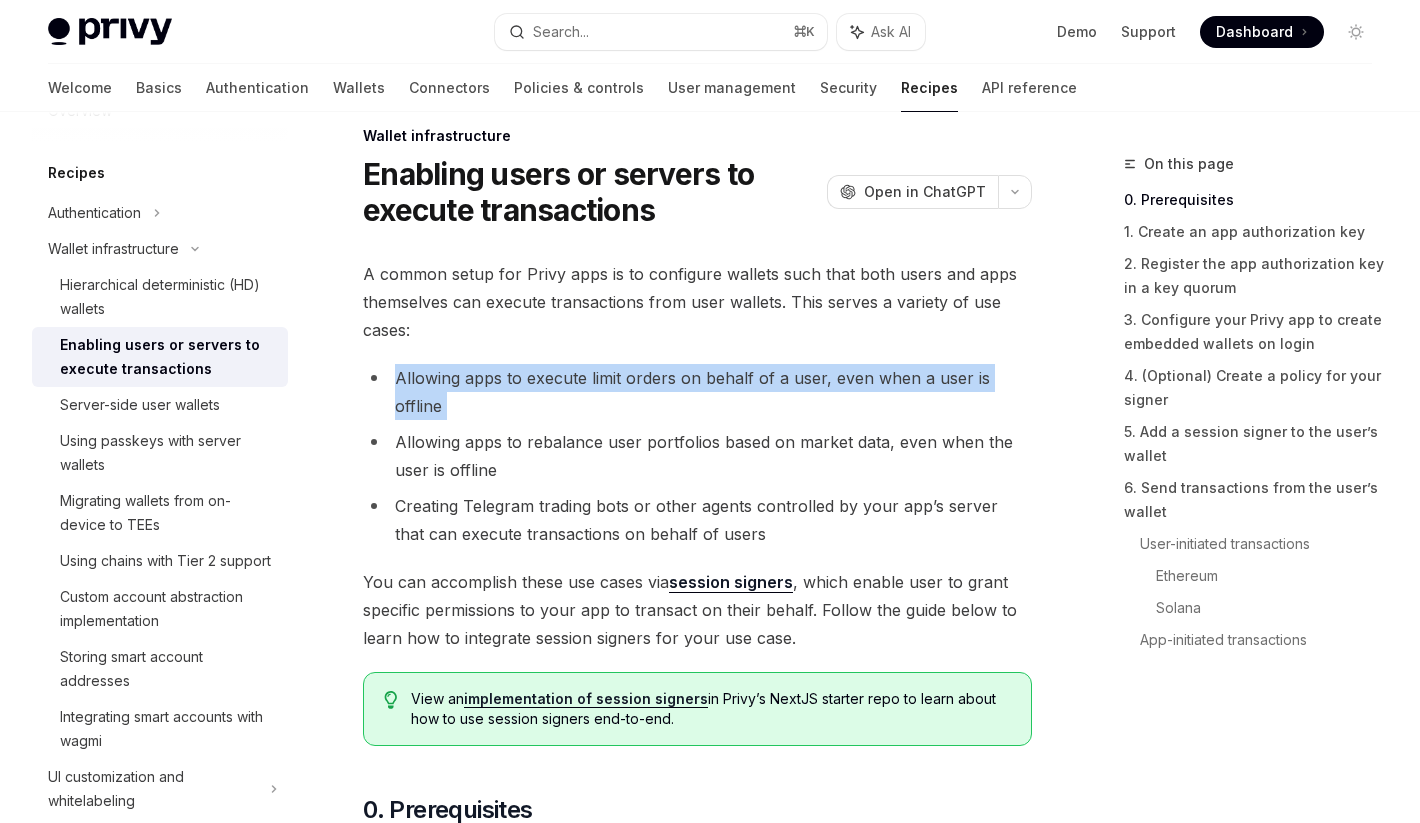 click on "Allowing apps to rebalance user portfolios based on market data, even when the user is offline" at bounding box center (697, 456) 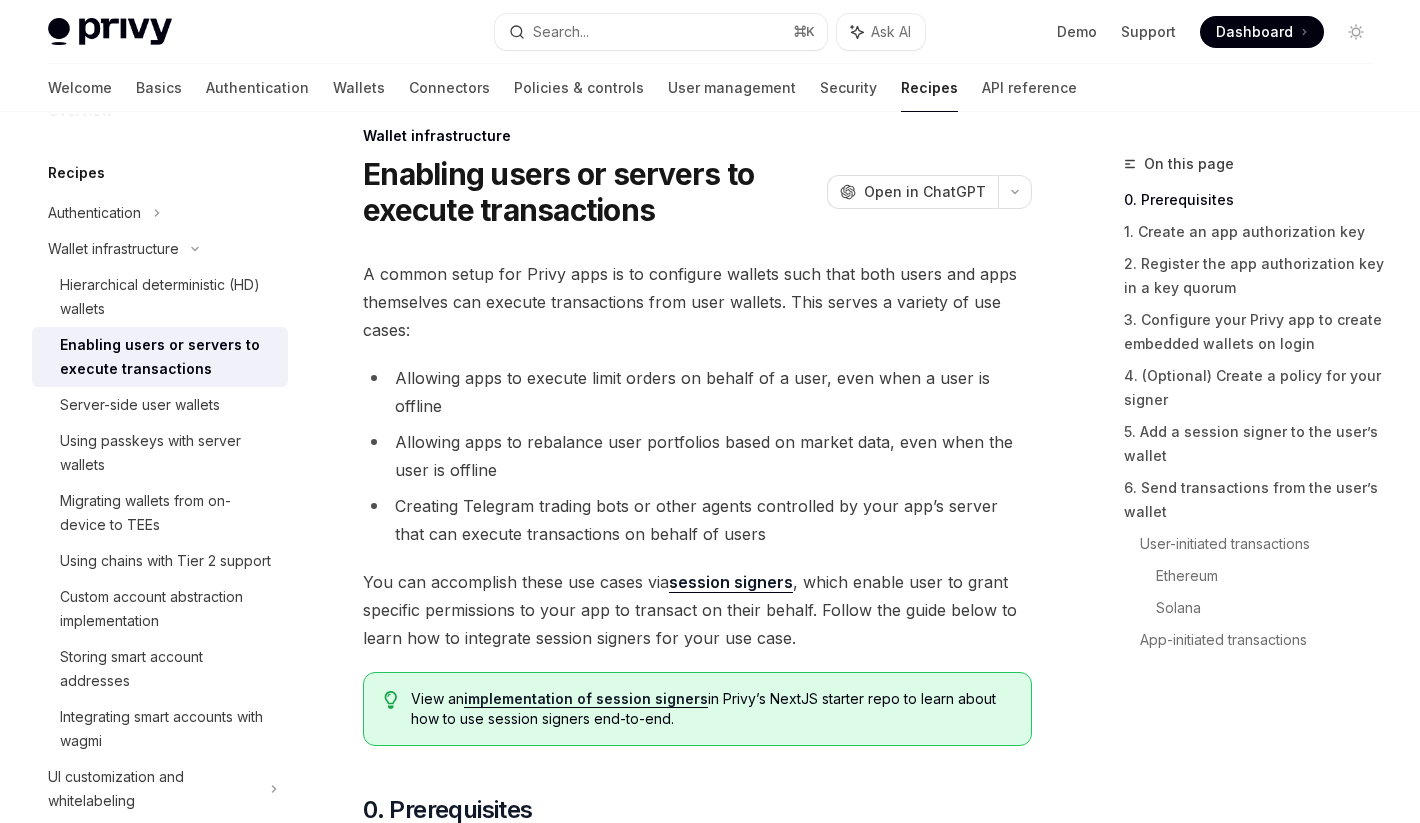click on "Allowing apps to rebalance user portfolios based on market data, even when the user is offline" at bounding box center [697, 456] 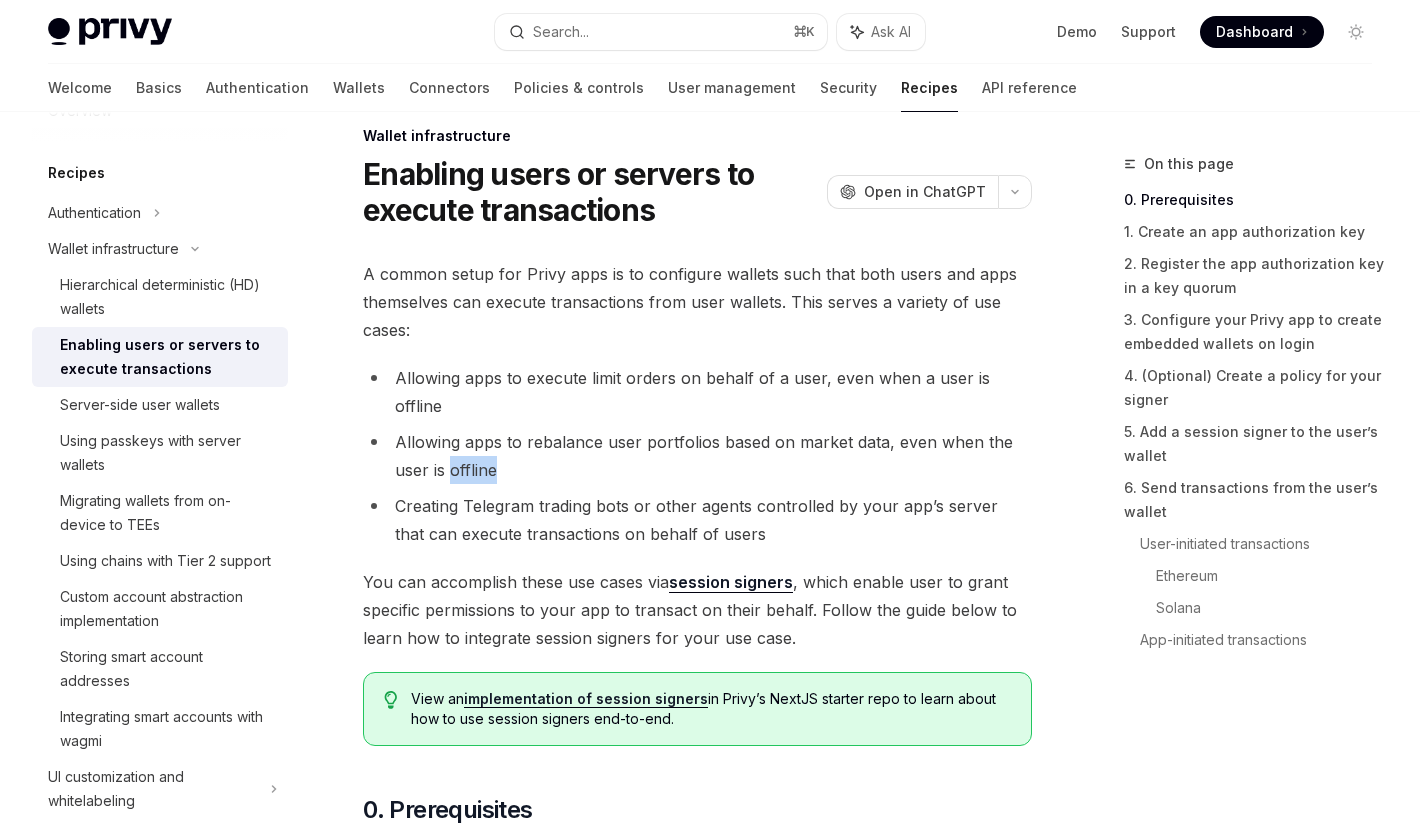 click on "Allowing apps to rebalance user portfolios based on market data, even when the user is offline" at bounding box center (697, 456) 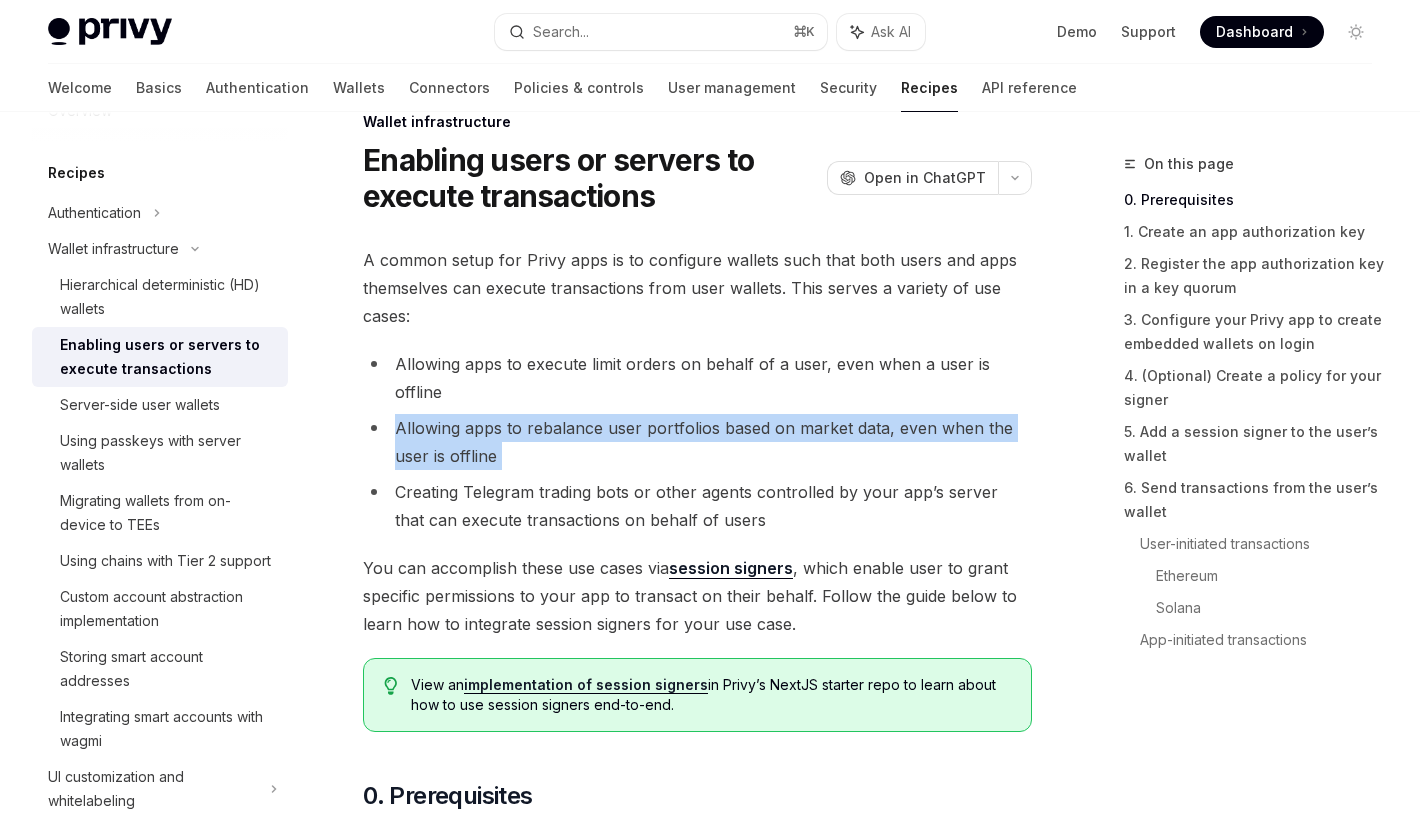 scroll, scrollTop: 43, scrollLeft: 0, axis: vertical 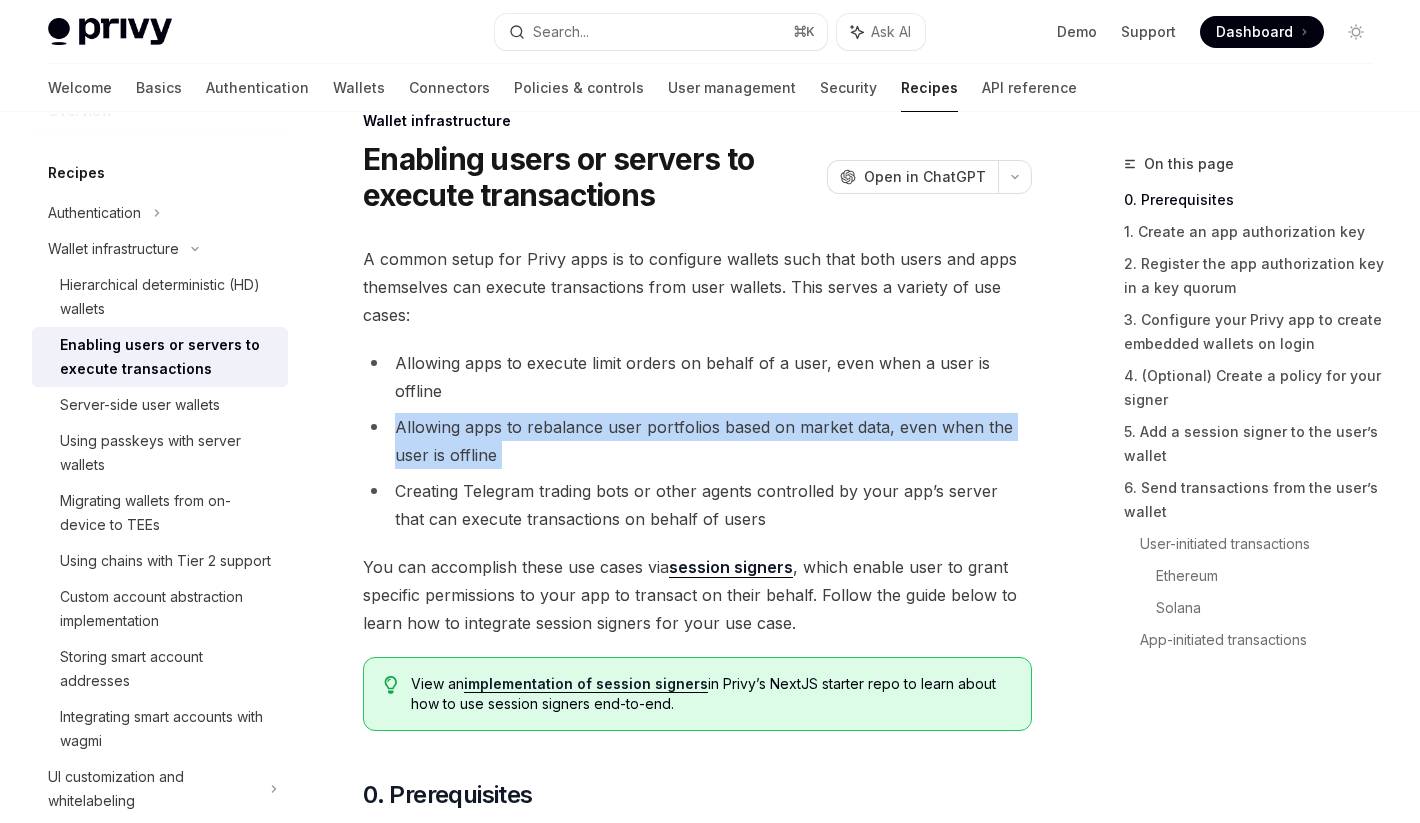 click on "A common setup for Privy apps is to configure wallets such that both users and apps themselves can execute transactions from user wallets. This serves a variety of use cases:
Allowing apps to execute limit orders on behalf of a user, even when a user is offline
Allowing apps to rebalance user portfolios based on market data, even when the user is offline
Creating Telegram trading bots or other agents controlled by your app’s server that can execute transactions on behalf of users
You can accomplish these use cases via  session signers , which enable user to grant specific permissions to your app to transact on their behalf. Follow the guide below to learn how to integrate session signers for your use case.
View an  implementation of session
signers  in
Privy’s NextJS starter repo to learn about how to use session signers end-to-end.
​ 0. Prerequisites
Prior to following this guide, follow the quickstart for Privy’s  React SDK  or  React Native SDK
Telegram seamless login
​" at bounding box center (697, 3102) 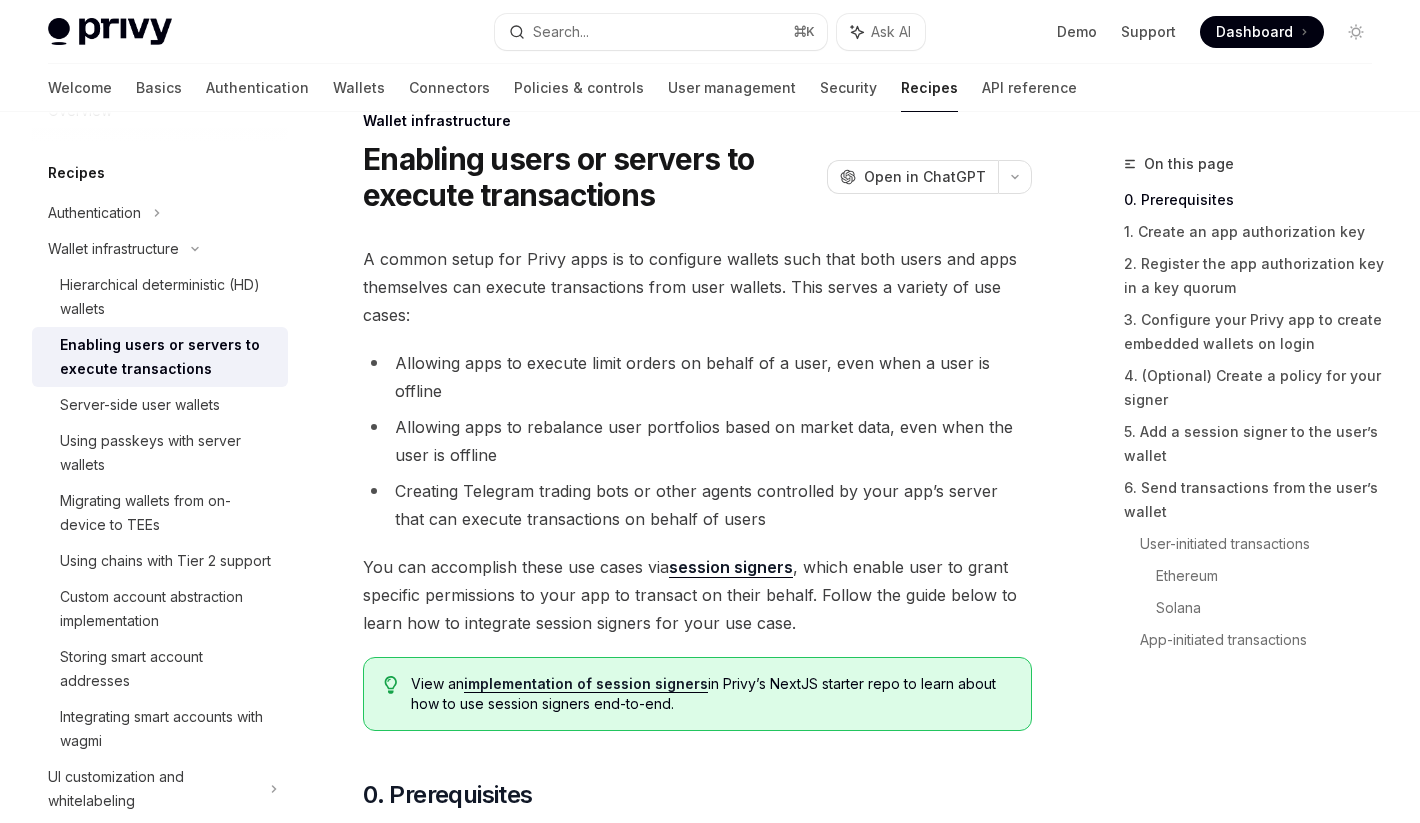 click on "A common setup for Privy apps is to configure wallets such that both users and apps themselves can execute transactions from user wallets. This serves a variety of use cases:
Allowing apps to execute limit orders on behalf of a user, even when a user is offline
Allowing apps to rebalance user portfolios based on market data, even when the user is offline
Creating Telegram trading bots or other agents controlled by your app’s server that can execute transactions on behalf of users
You can accomplish these use cases via  session signers , which enable user to grant specific permissions to your app to transact on their behalf. Follow the guide below to learn how to integrate session signers for your use case.
View an  implementation of session
signers  in
Privy’s NextJS starter repo to learn about how to use session signers end-to-end.
​ 0. Prerequisites
Prior to following this guide, follow the quickstart for Privy’s  React SDK  or  React Native SDK
Telegram seamless login
​" at bounding box center (697, 3102) 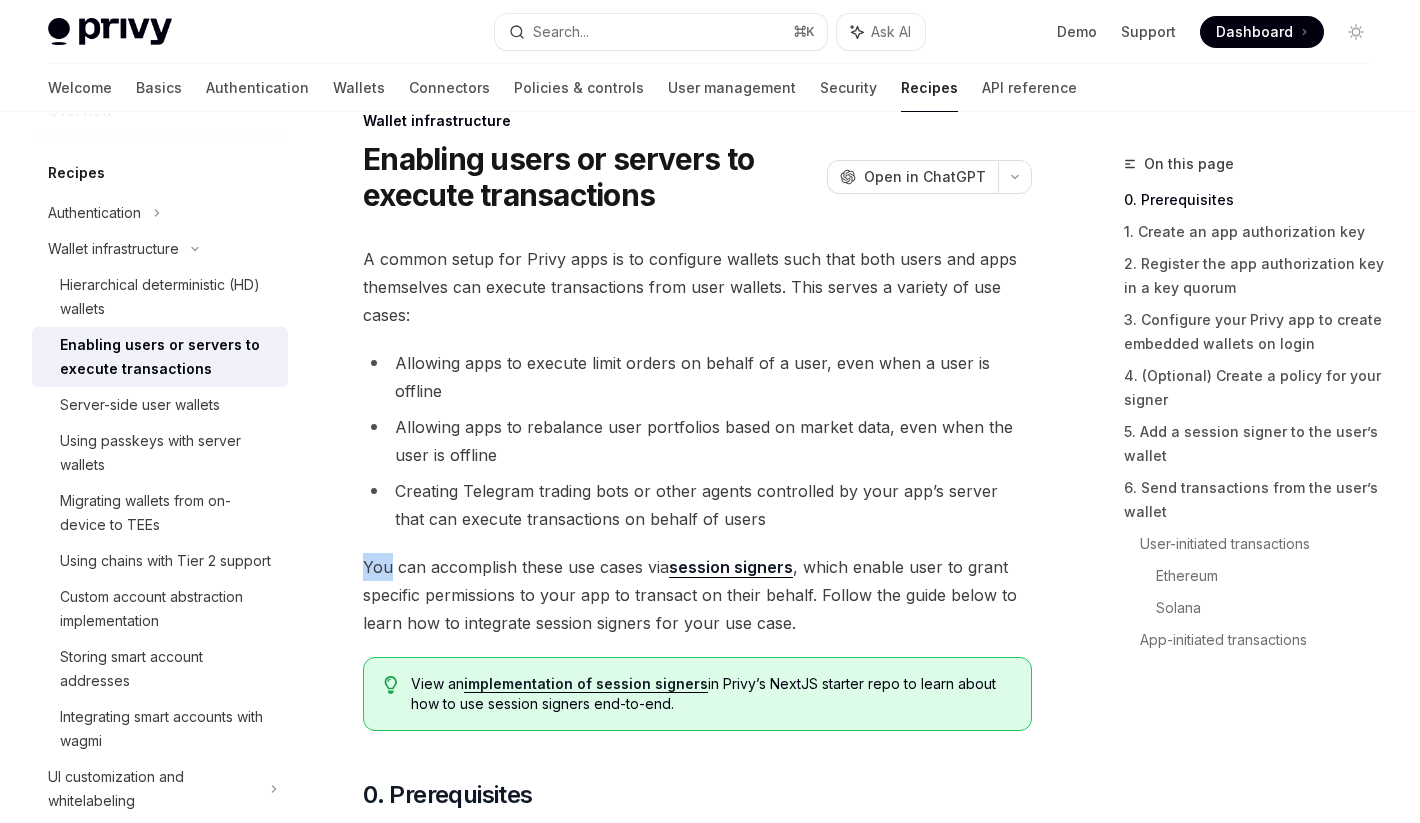 click on "Creating Telegram trading bots or other agents controlled by your app’s server that can execute transactions on behalf of users" at bounding box center (697, 505) 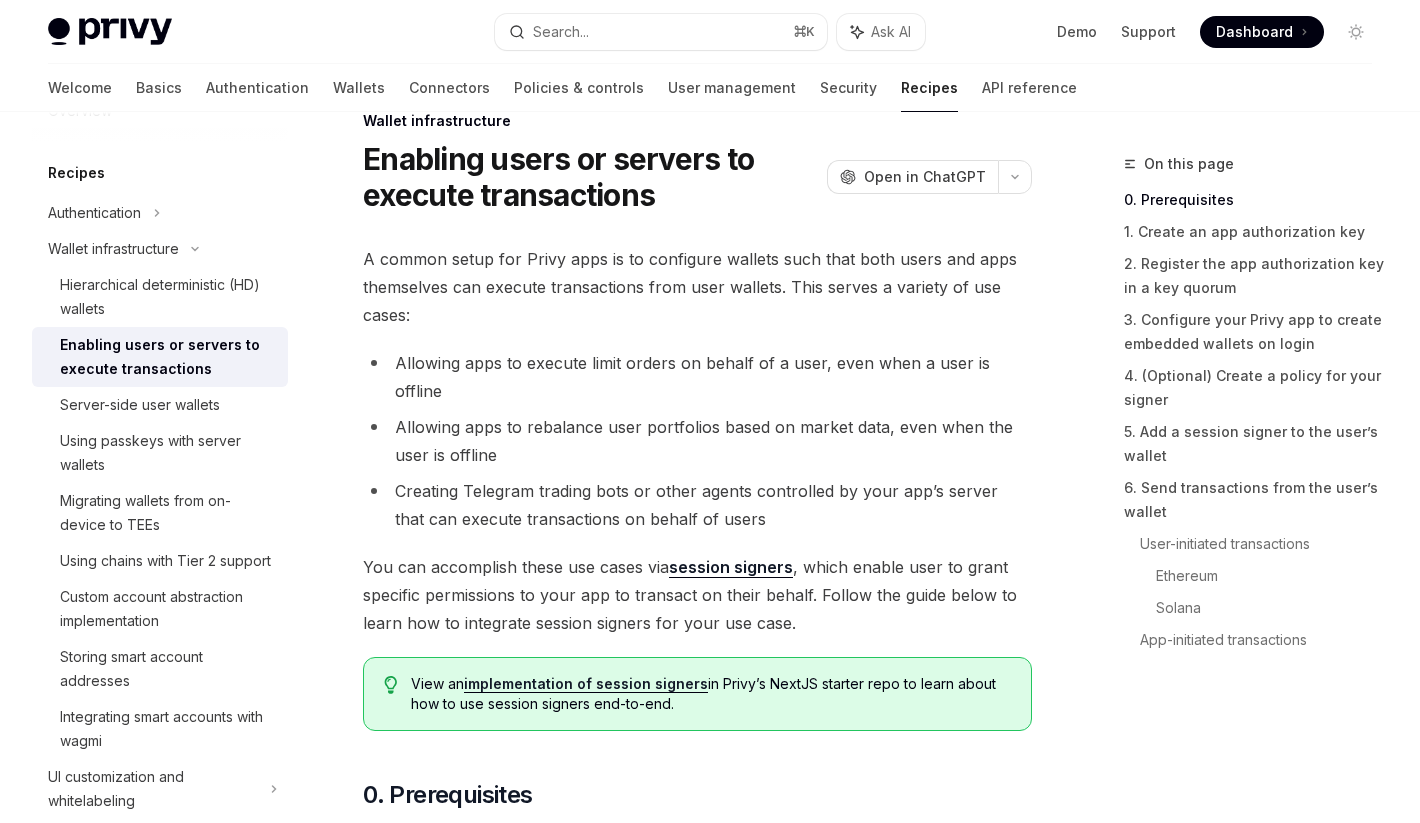 click on "Creating Telegram trading bots or other agents controlled by your app’s server that can execute transactions on behalf of users" at bounding box center [697, 505] 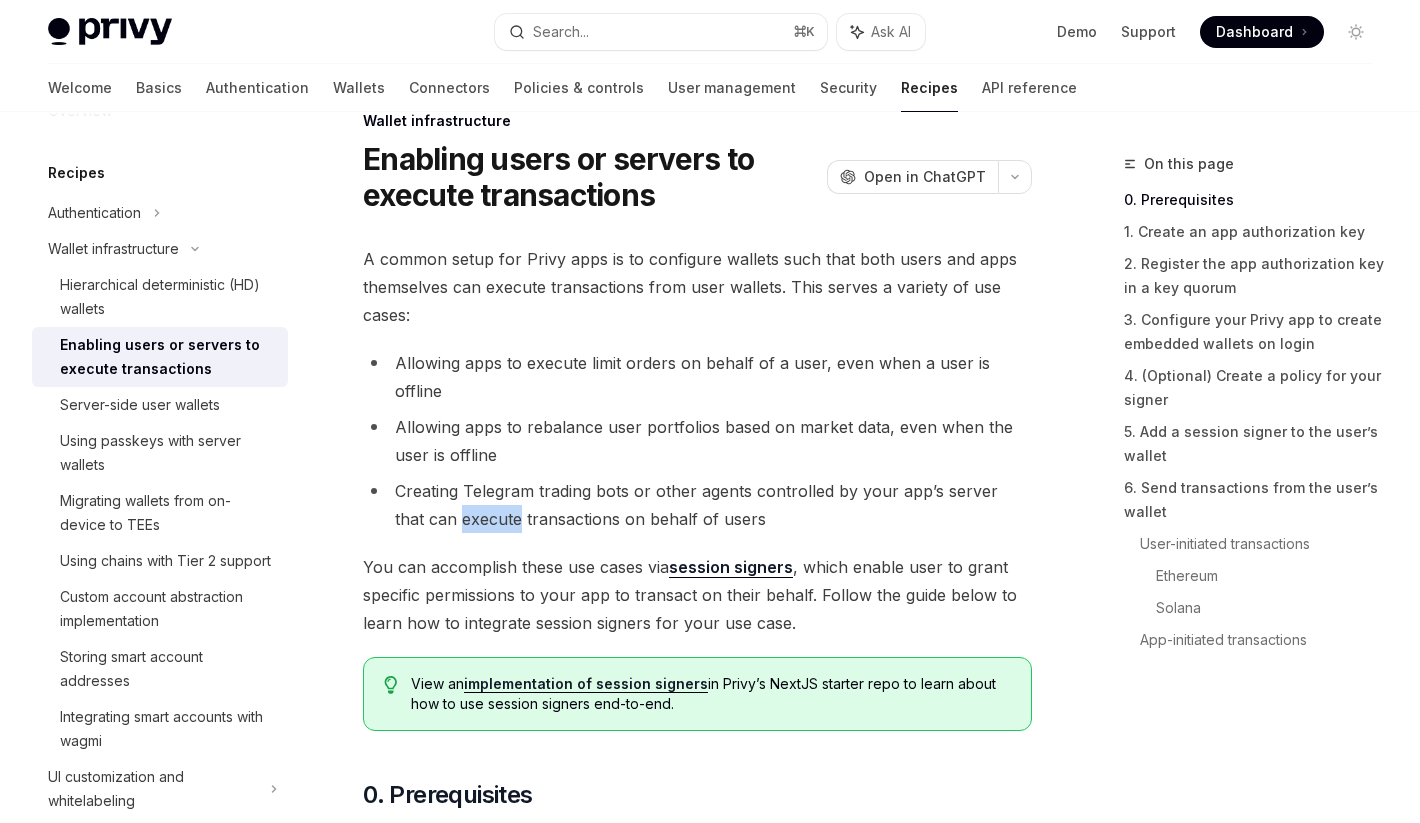 click on "Creating Telegram trading bots or other agents controlled by your app’s server that can execute transactions on behalf of users" at bounding box center [697, 505] 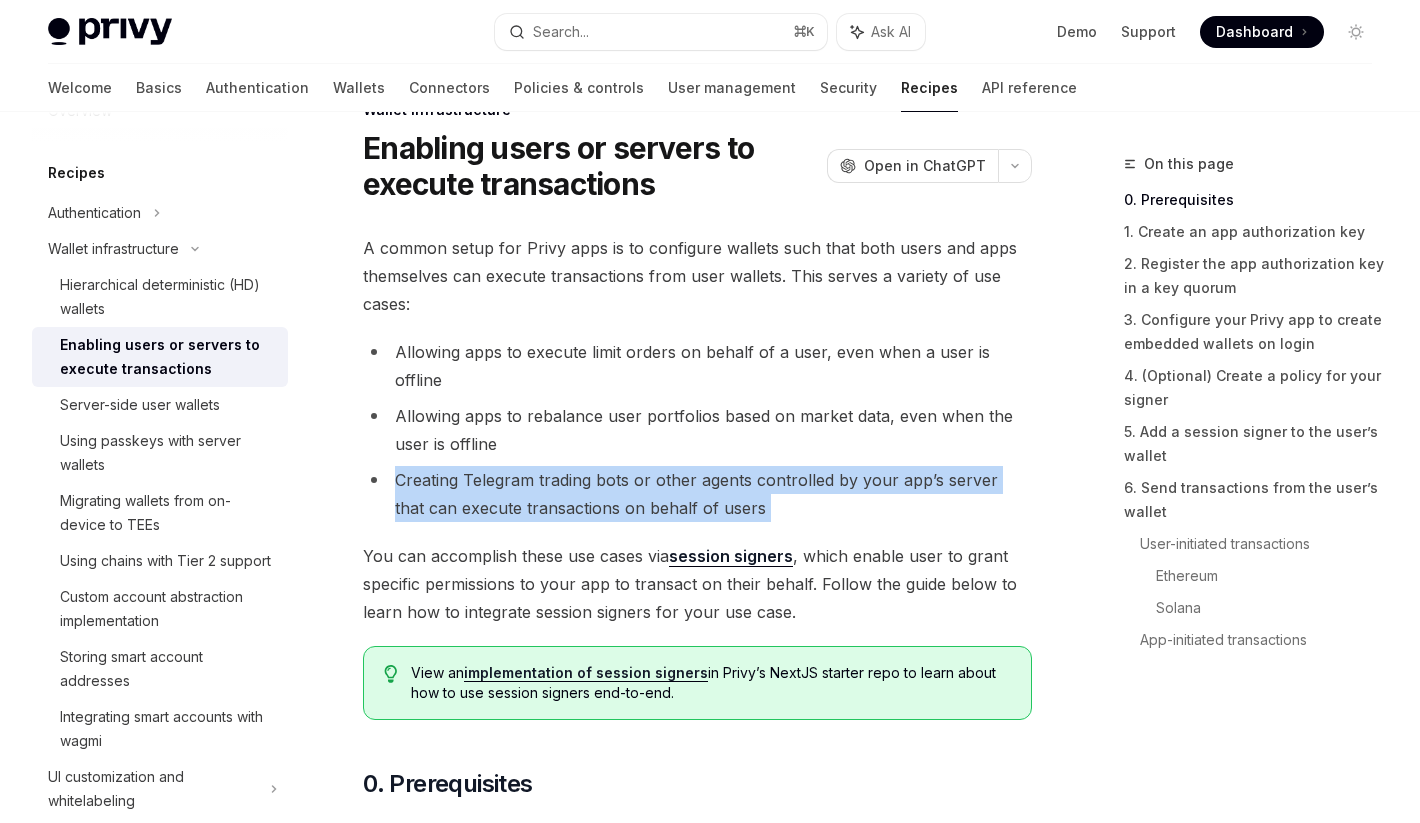 scroll, scrollTop: 56, scrollLeft: 0, axis: vertical 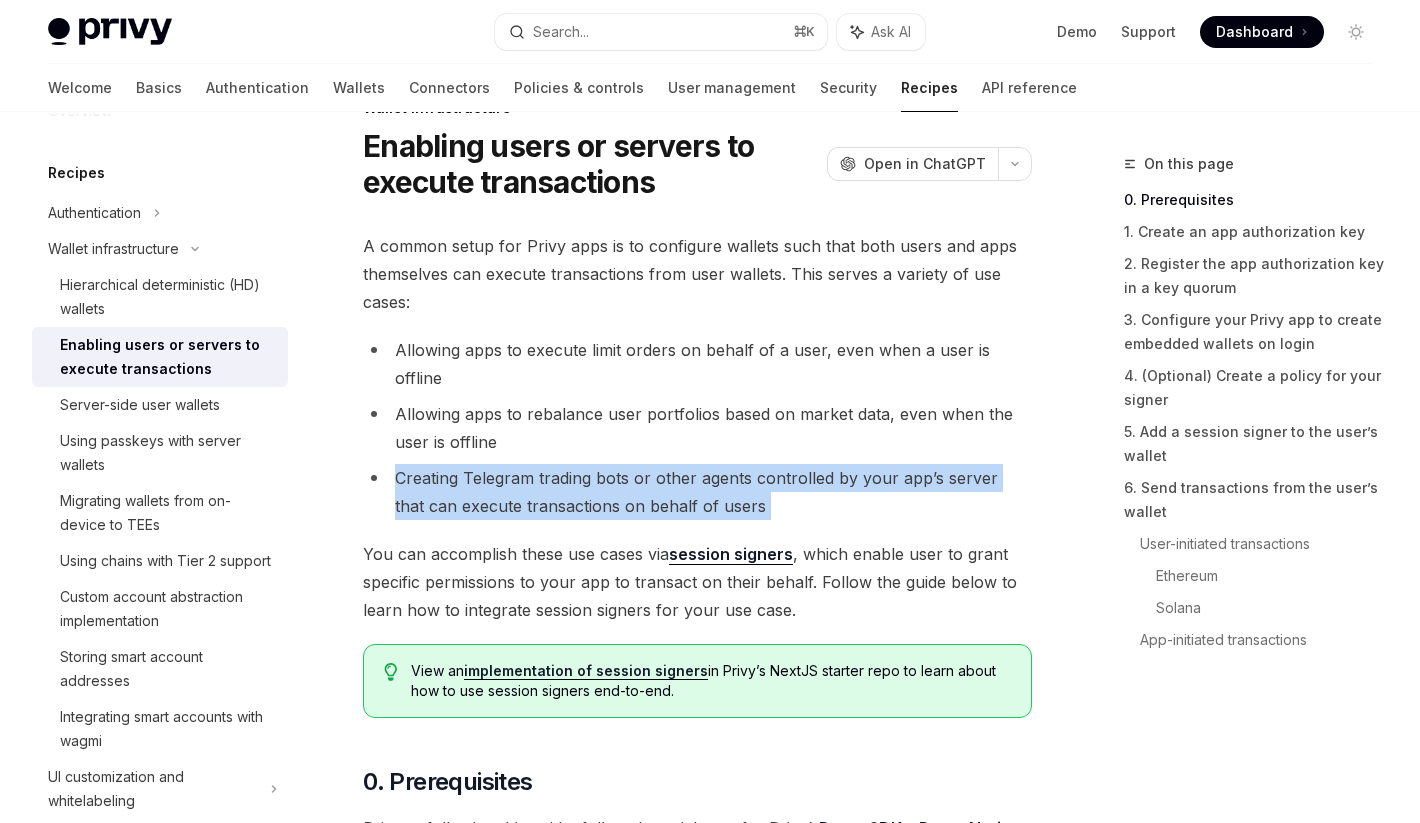 click on "Allowing apps to execute limit orders on behalf of a user, even when a user is offline" at bounding box center [697, 364] 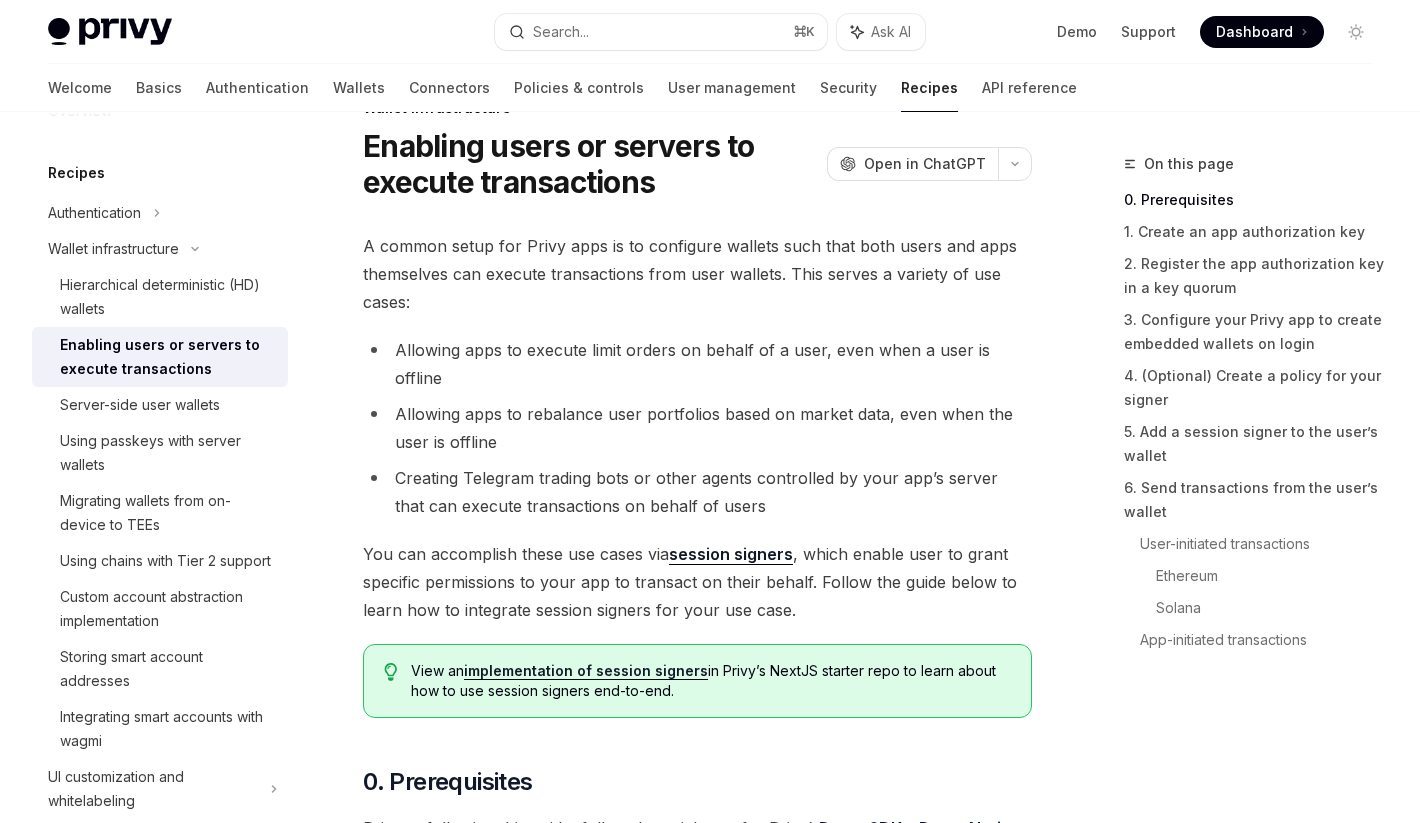 click on "Allowing apps to execute limit orders on behalf of a user, even when a user is offline" at bounding box center (697, 364) 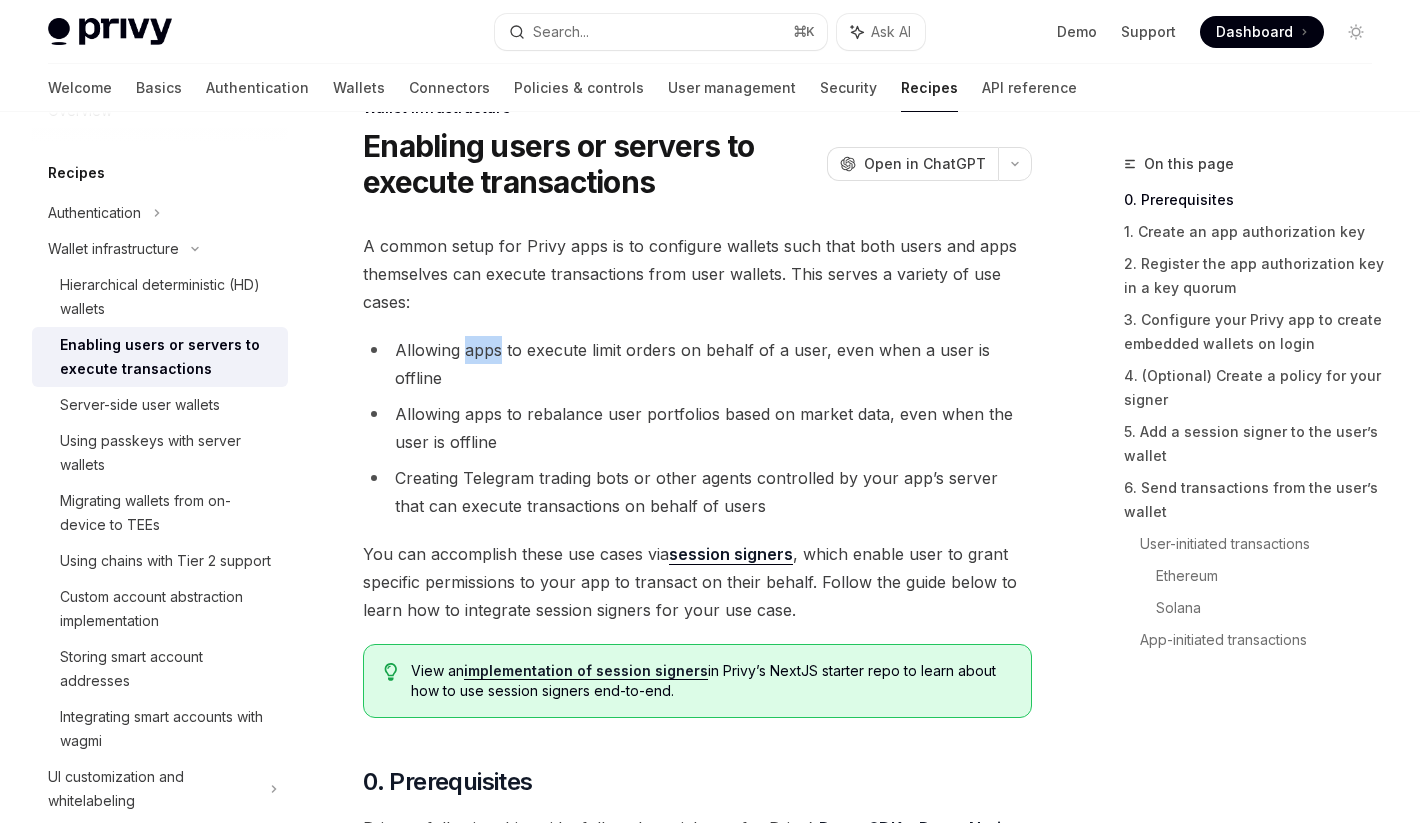 click on "Allowing apps to execute limit orders on behalf of a user, even when a user is offline" at bounding box center (697, 364) 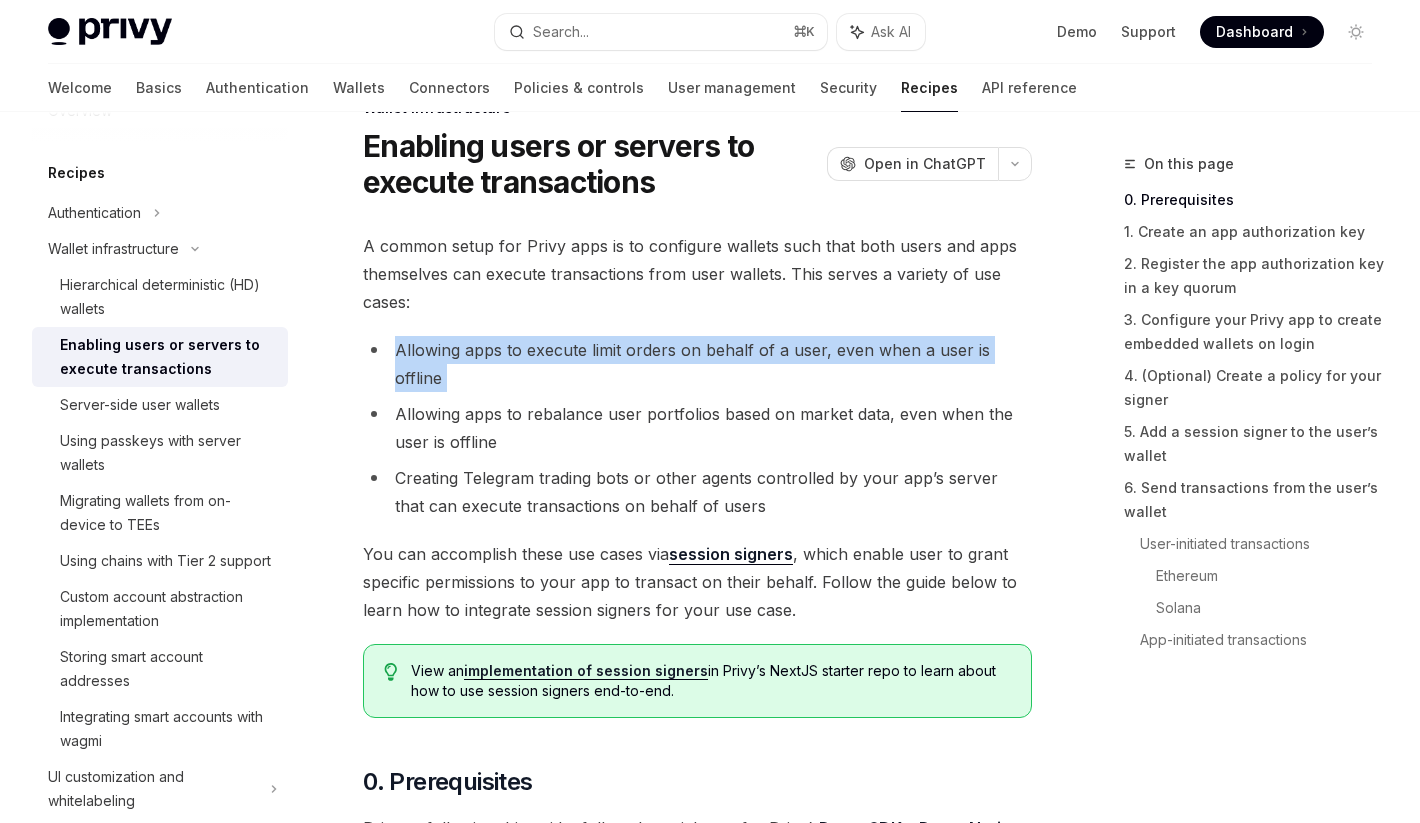 click on "Allowing apps to execute limit orders on behalf of a user, even when a user is offline" at bounding box center (697, 364) 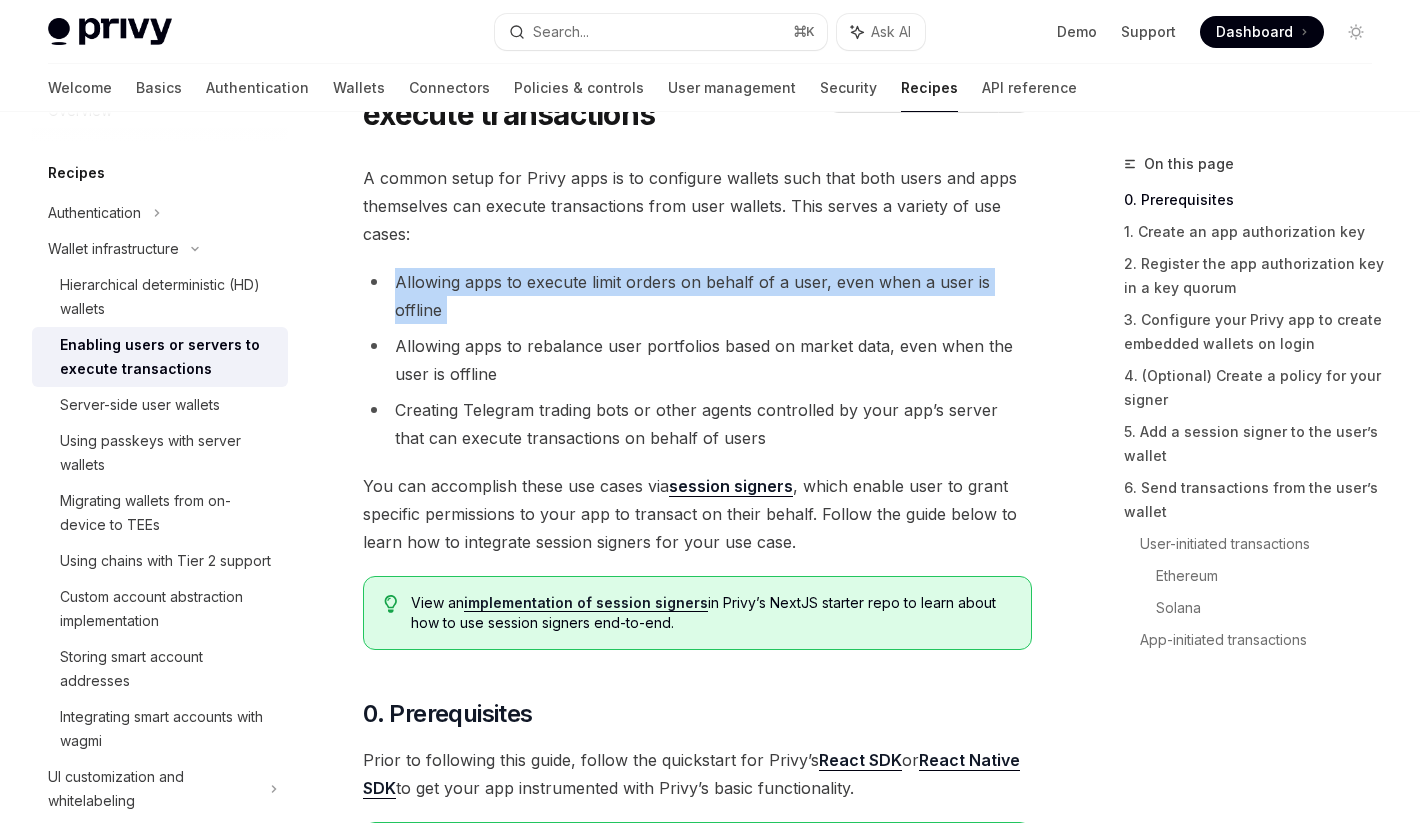 click on "You can accomplish these use cases via  session signers , which enable user to grant specific permissions to your app to transact on their behalf. Follow the guide below to learn how to integrate session signers for your use case." at bounding box center [697, 514] 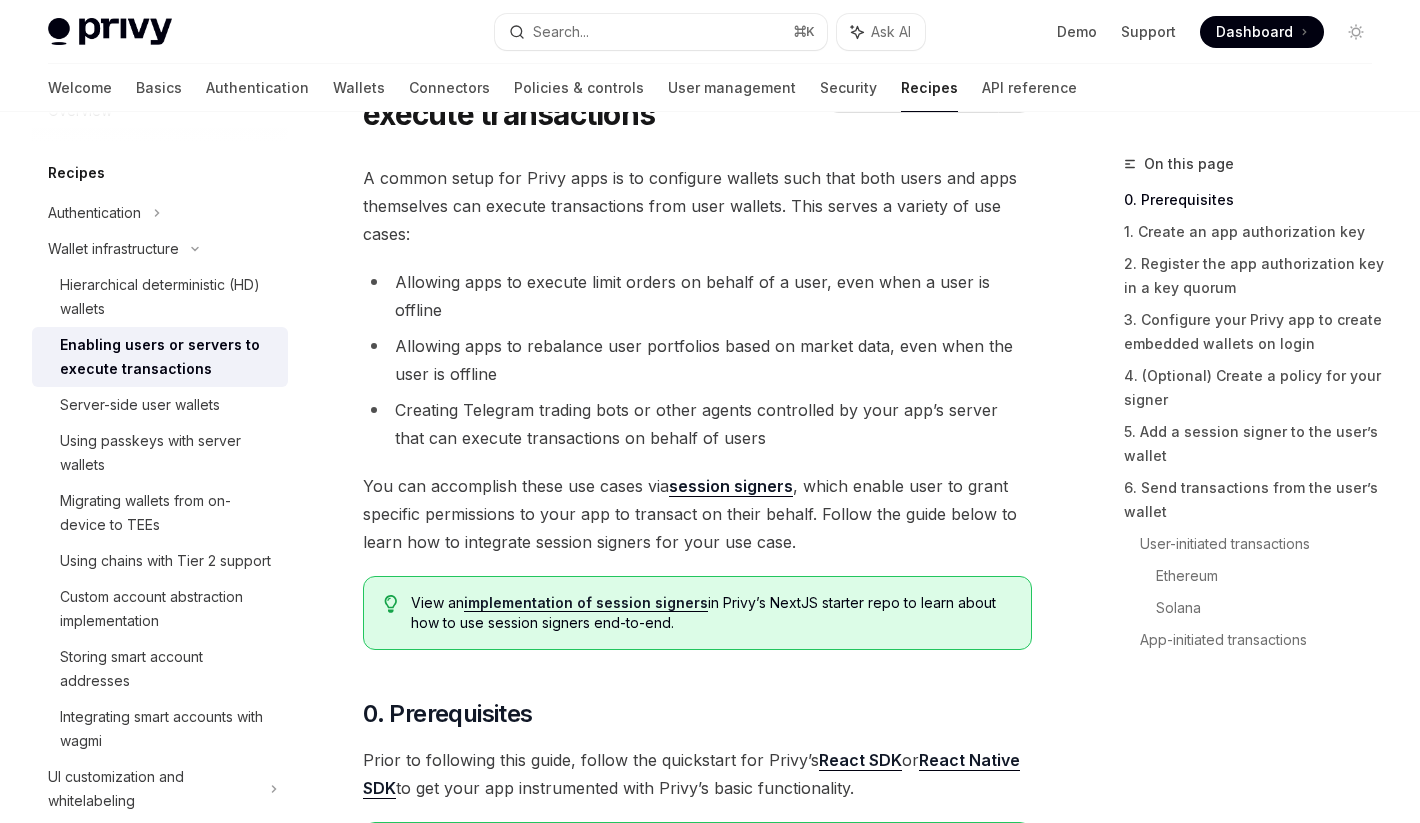 click on "You can accomplish these use cases via  session signers , which enable user to grant specific permissions to your app to transact on their behalf. Follow the guide below to learn how to integrate session signers for your use case." at bounding box center (697, 514) 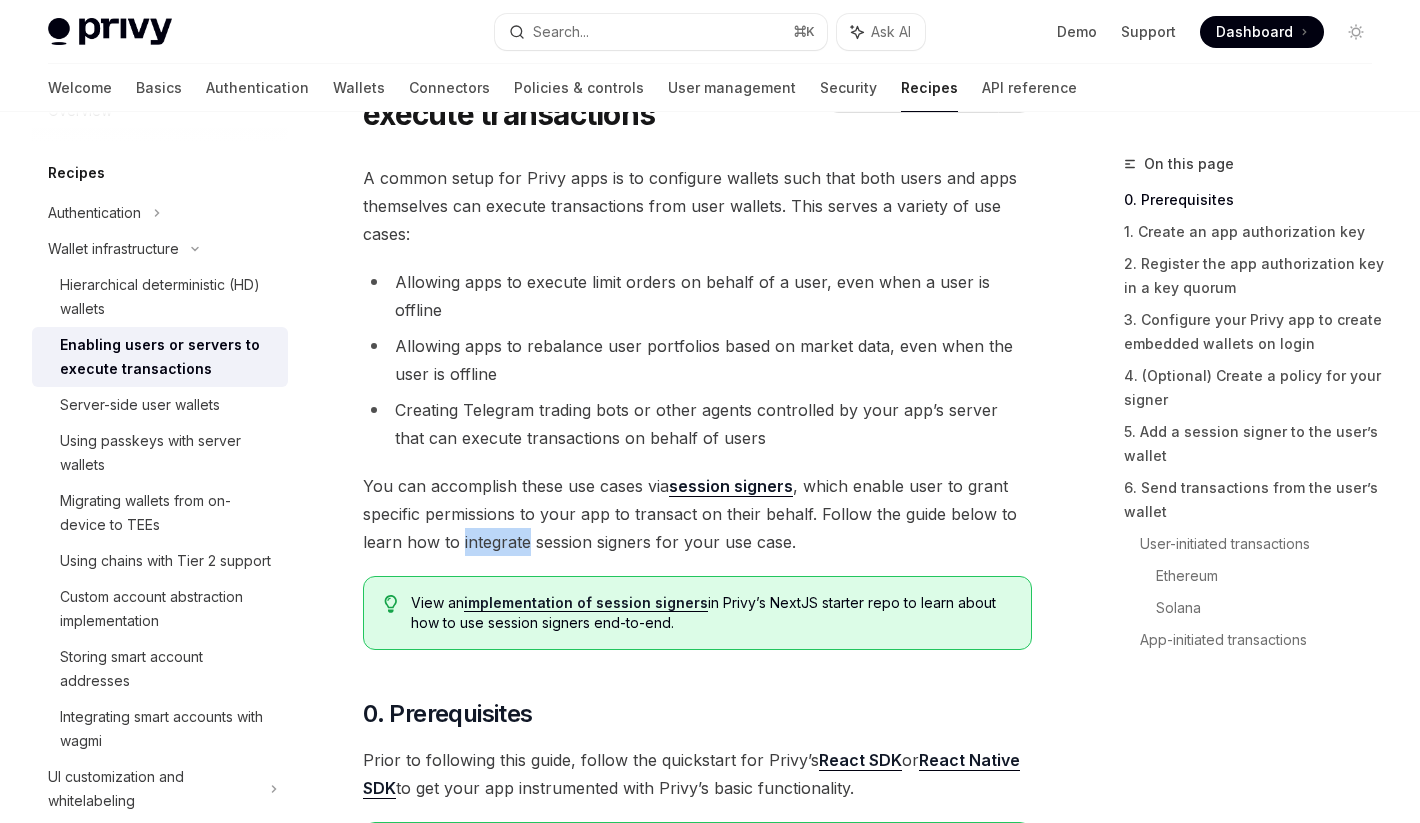 click on "You can accomplish these use cases via  session signers , which enable user to grant specific permissions to your app to transact on their behalf. Follow the guide below to learn how to integrate session signers for your use case." at bounding box center [697, 514] 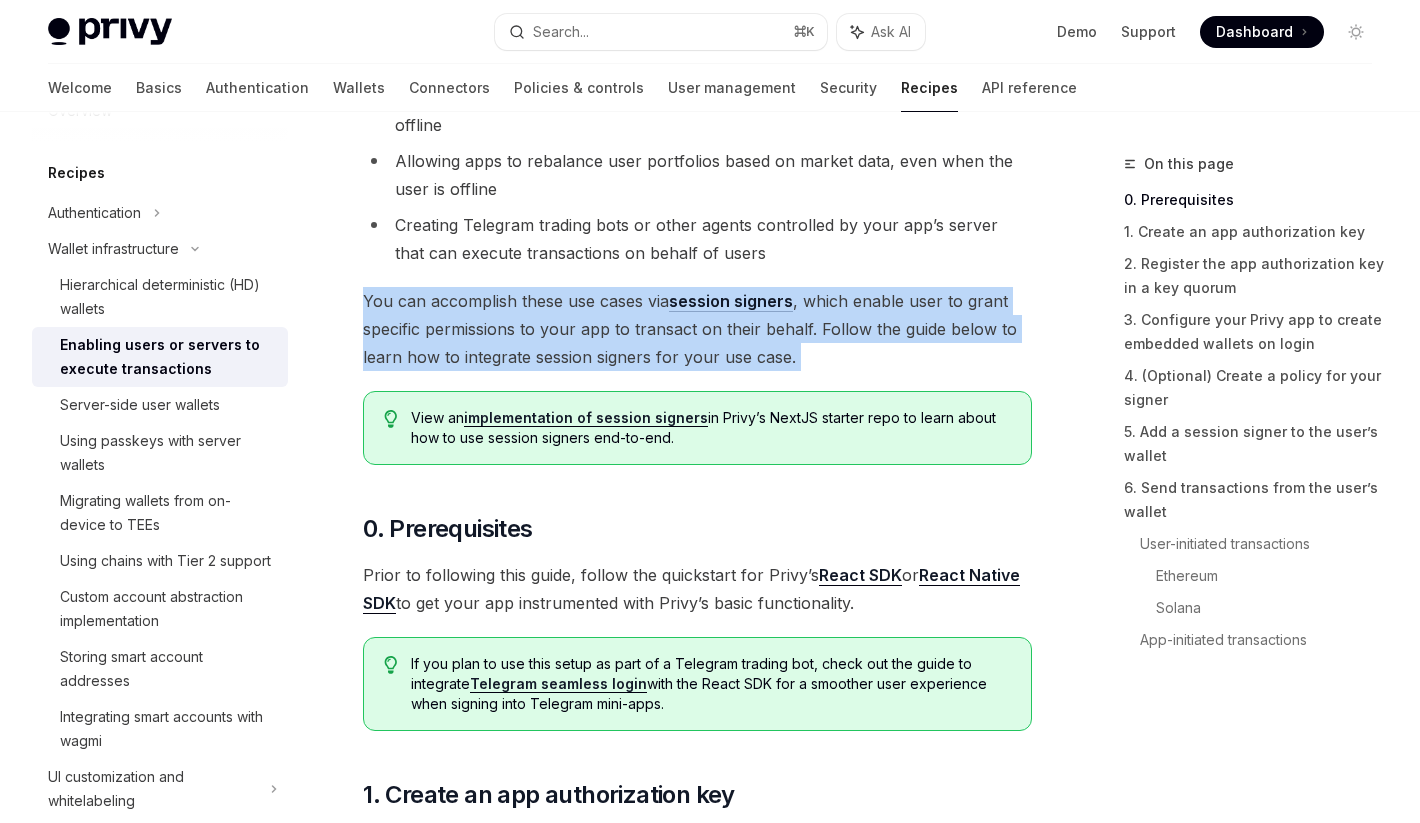 scroll, scrollTop: 316, scrollLeft: 0, axis: vertical 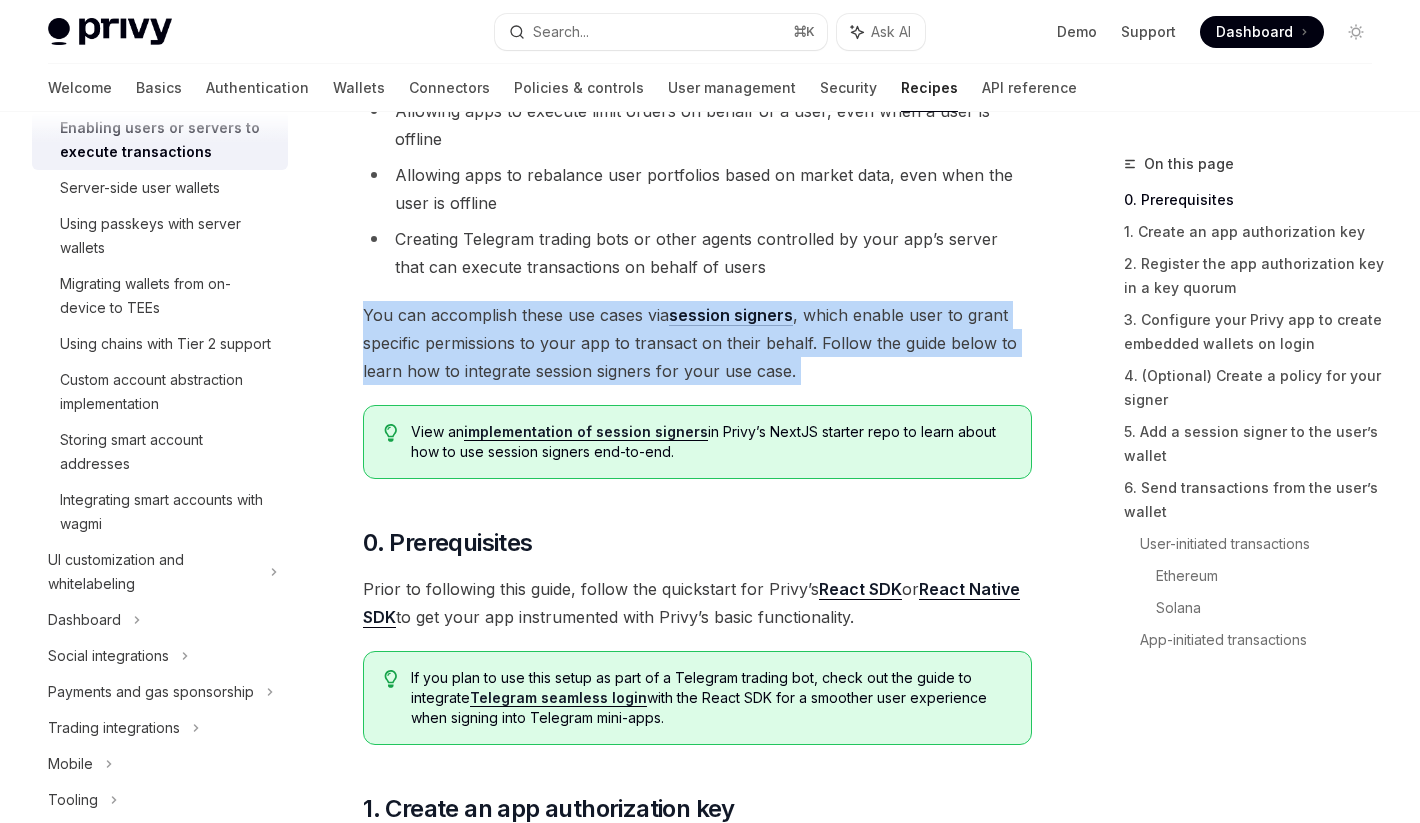 click on "implementation of session
signers" at bounding box center [586, 432] 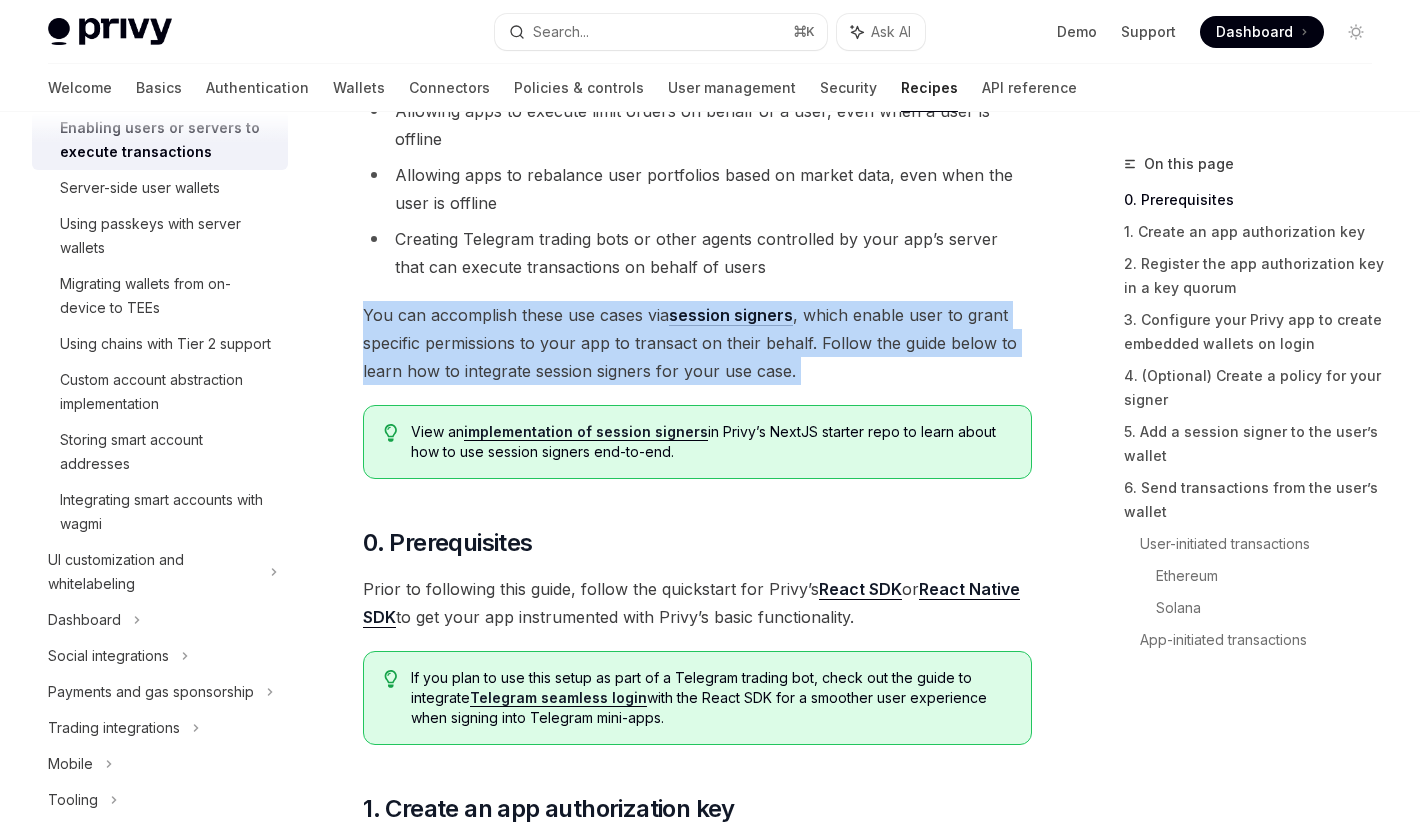 type on "*" 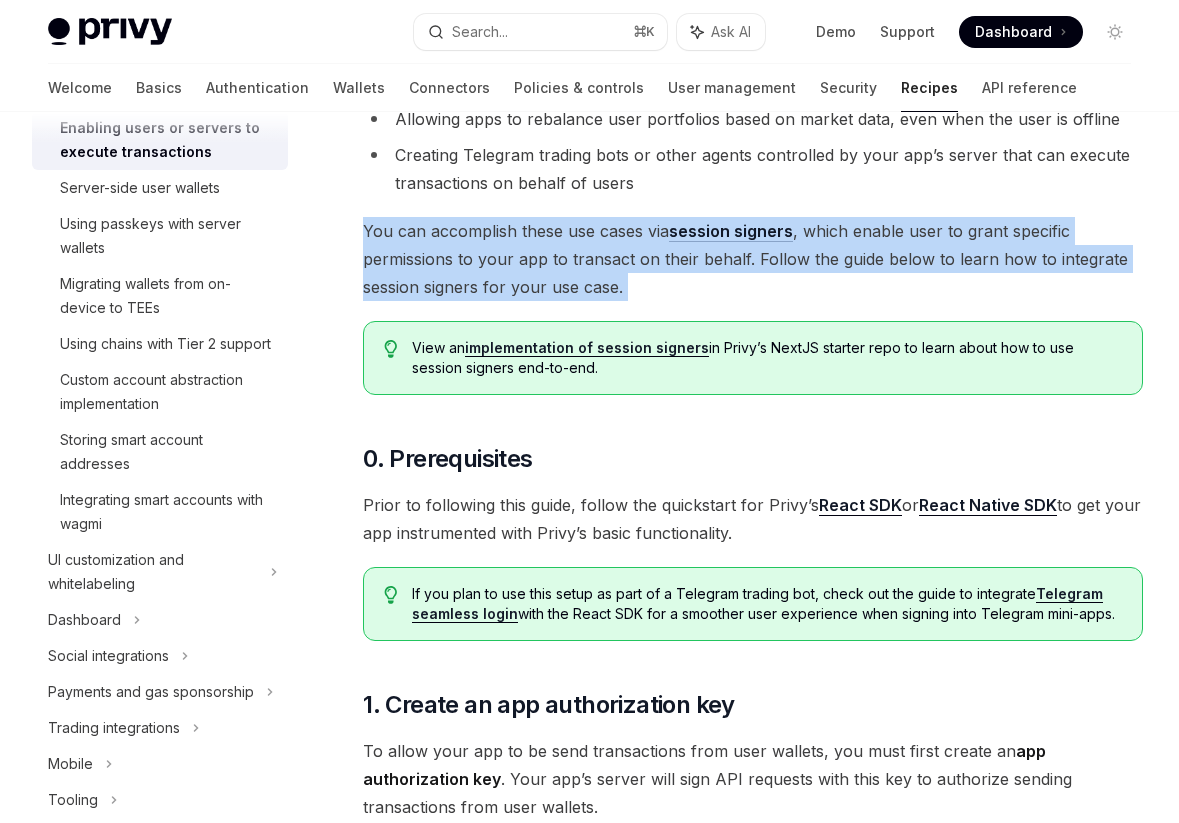 click on "session signers" at bounding box center [731, 231] 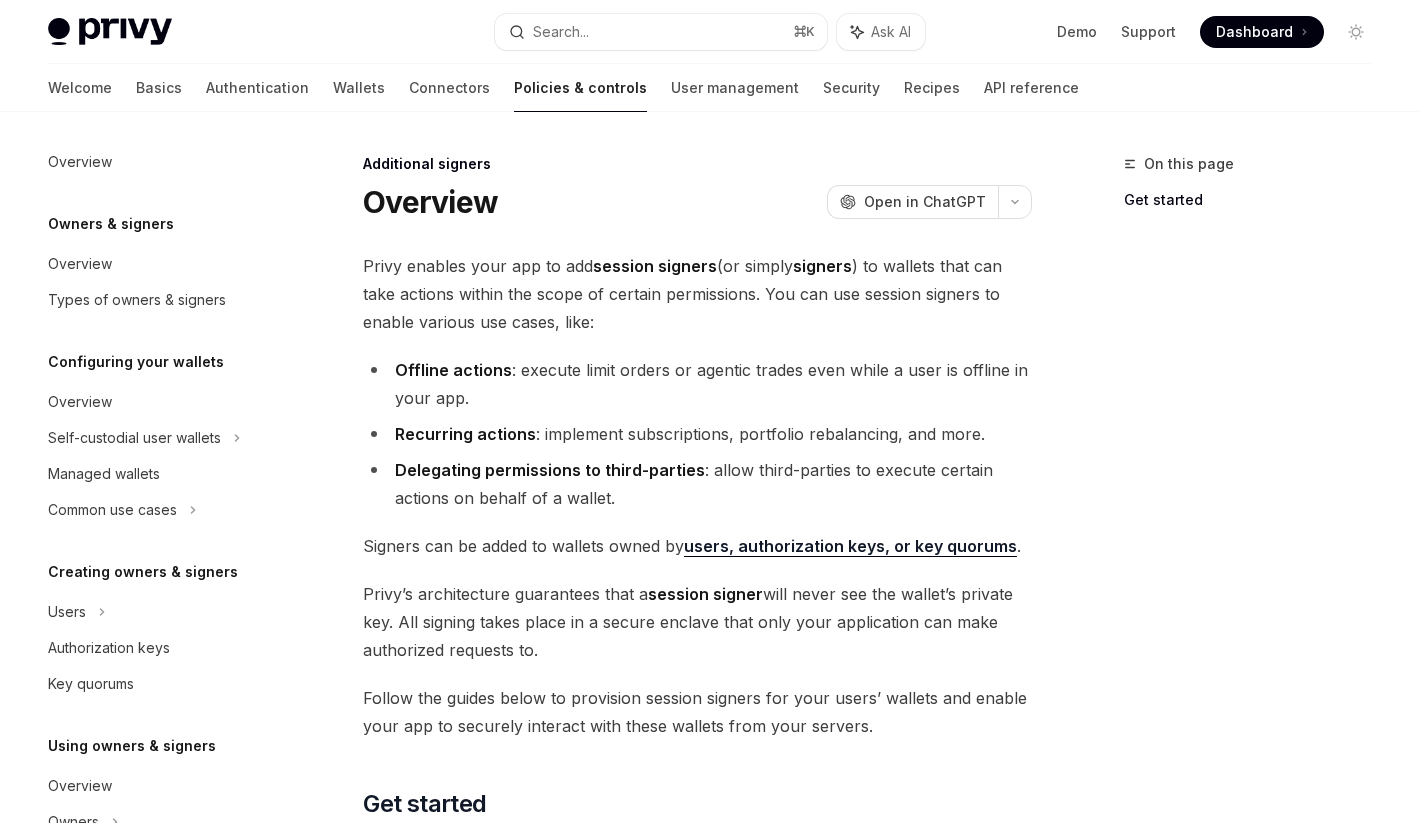 scroll, scrollTop: 0, scrollLeft: 0, axis: both 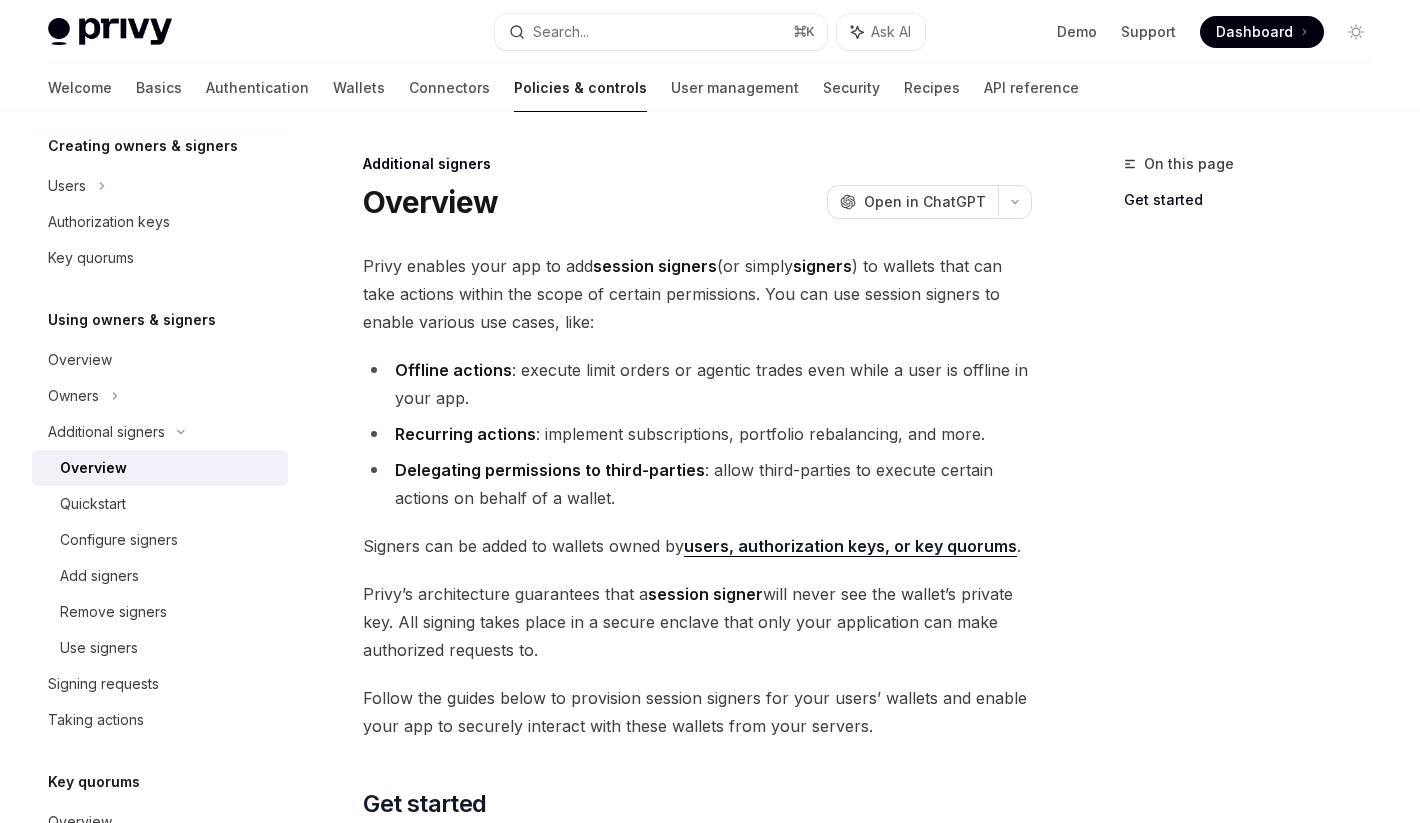 click on "Privy enables your app to add  session signers  (or simply  signers ) to wallets that can take actions within the scope of certain permissions. You can use session signers to enable various use cases, like:" at bounding box center (697, 294) 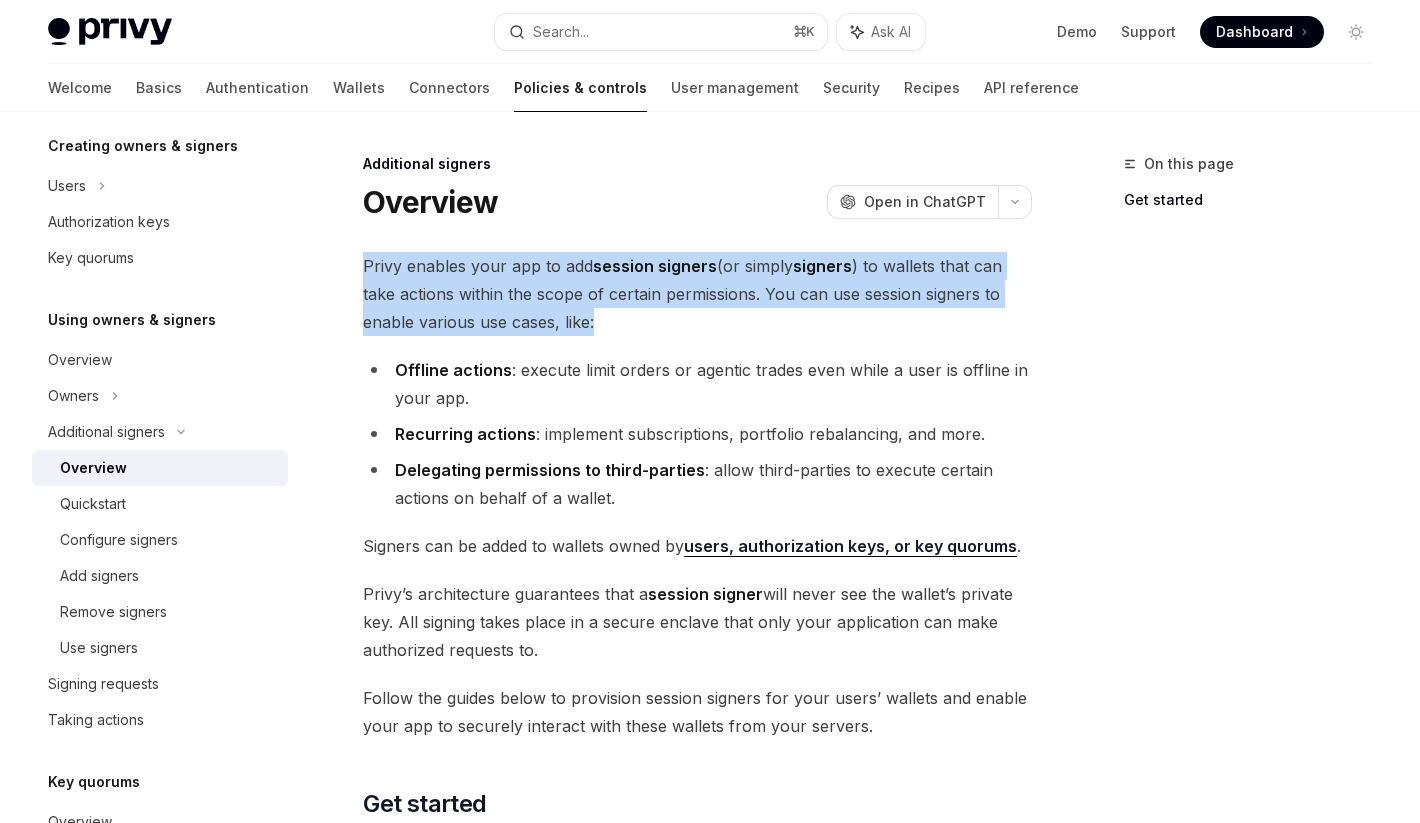 click on "Privy enables your app to add  session signers  (or simply  signers ) to wallets that can take actions within the scope of certain permissions. You can use session signers to enable various use cases, like:" at bounding box center [697, 294] 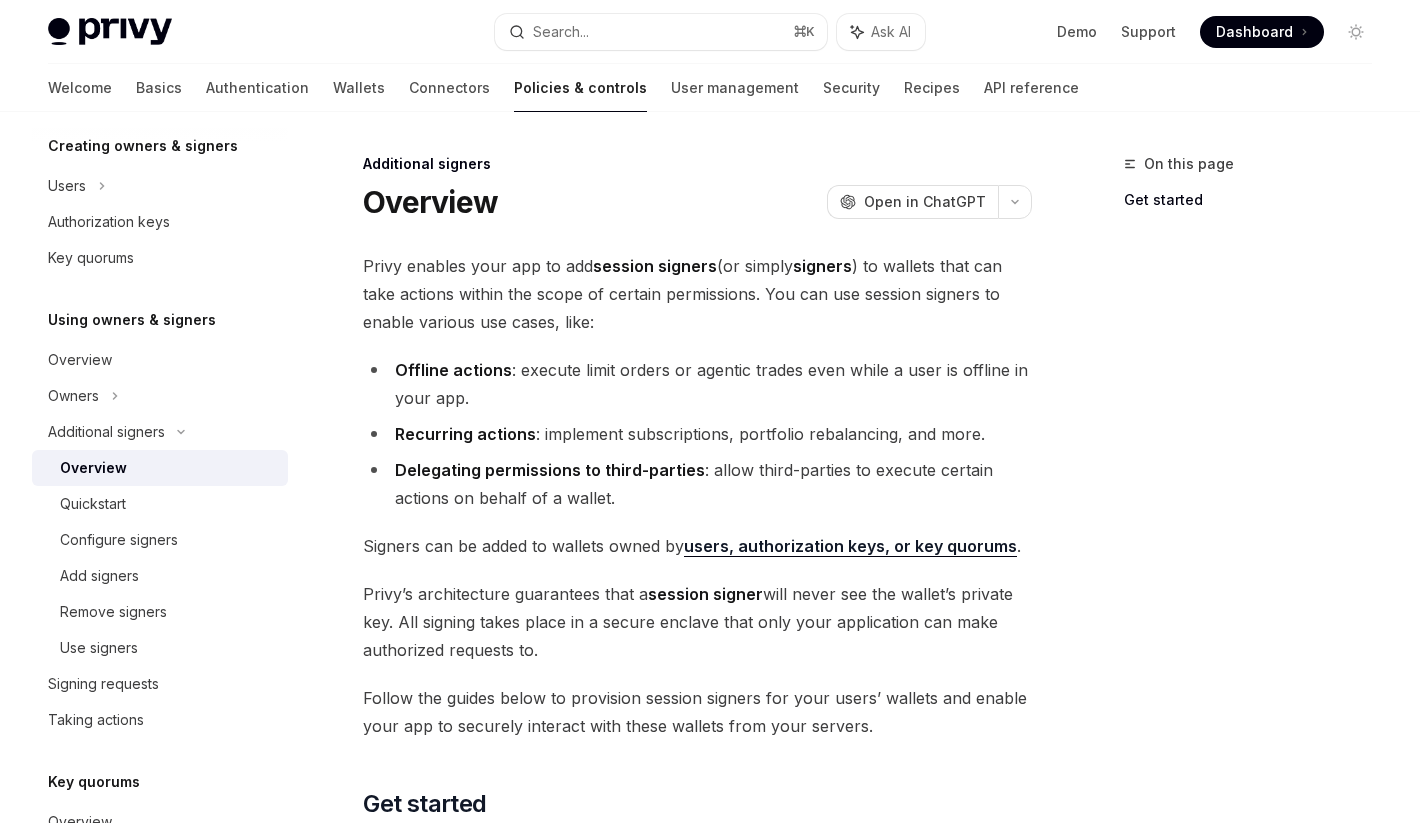click on "Privy enables your app to add  session signers  (or simply  signers ) to wallets that can take actions within the scope of certain permissions. You can use session signers to enable various use cases, like:" at bounding box center [697, 294] 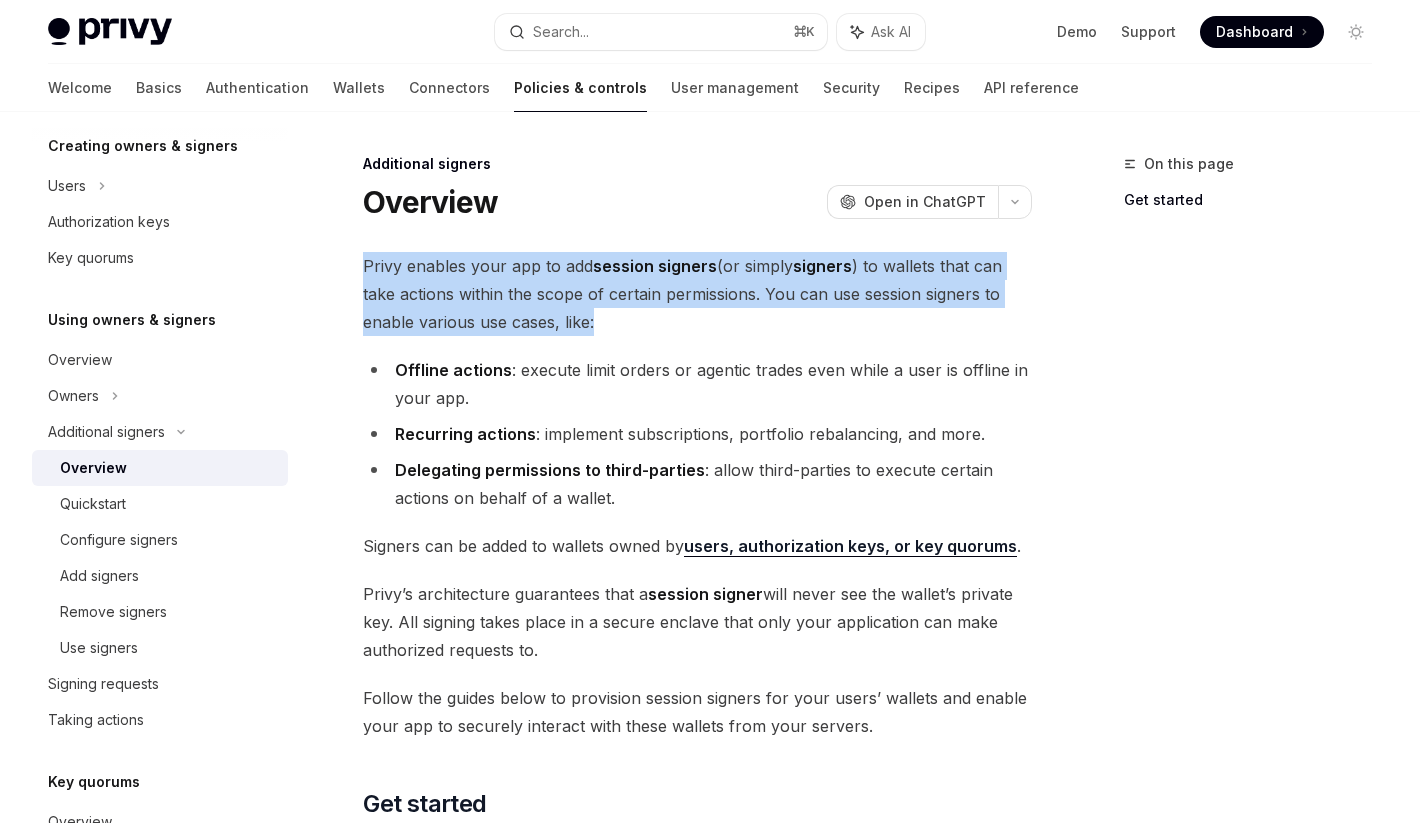 click on "Privy enables your app to add  session signers  (or simply  signers ) to wallets that can take actions within the scope of certain permissions. You can use session signers to enable various use cases, like:" at bounding box center [697, 294] 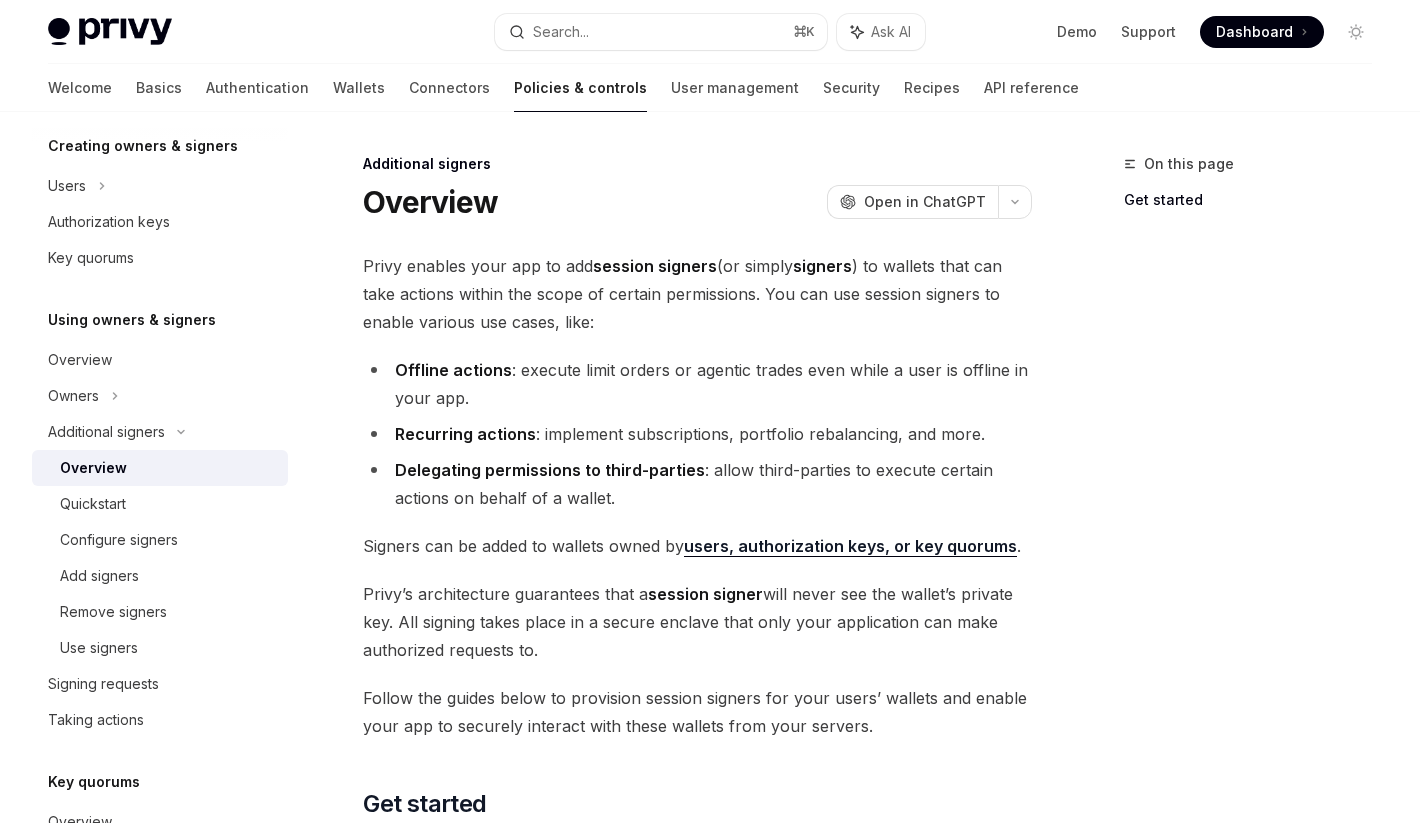 click on "Offline actions : execute limit orders or agentic trades even while a user is offline in your app." at bounding box center [697, 384] 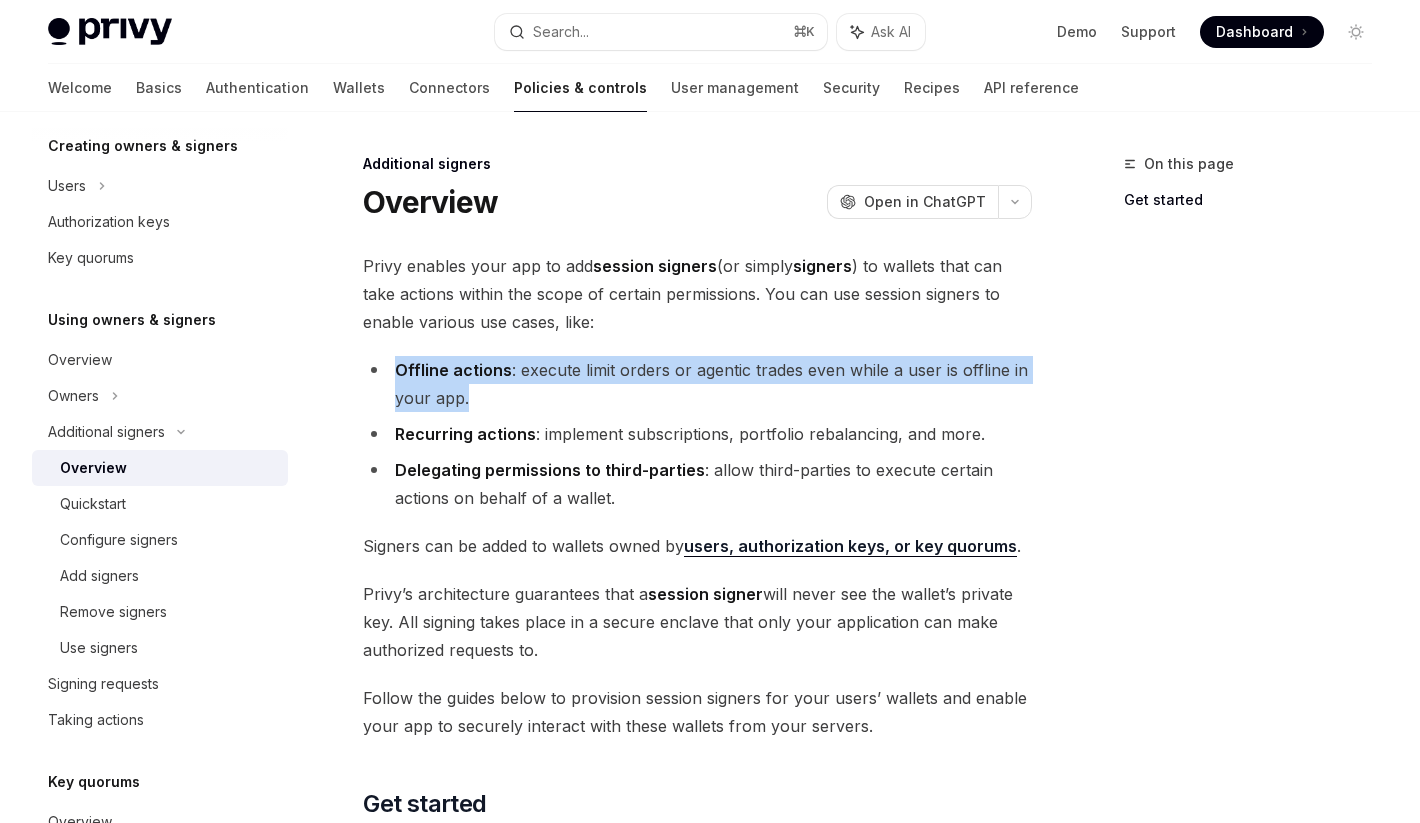 click on "Offline actions : execute limit orders or agentic trades even while a user is offline in your app." at bounding box center (697, 384) 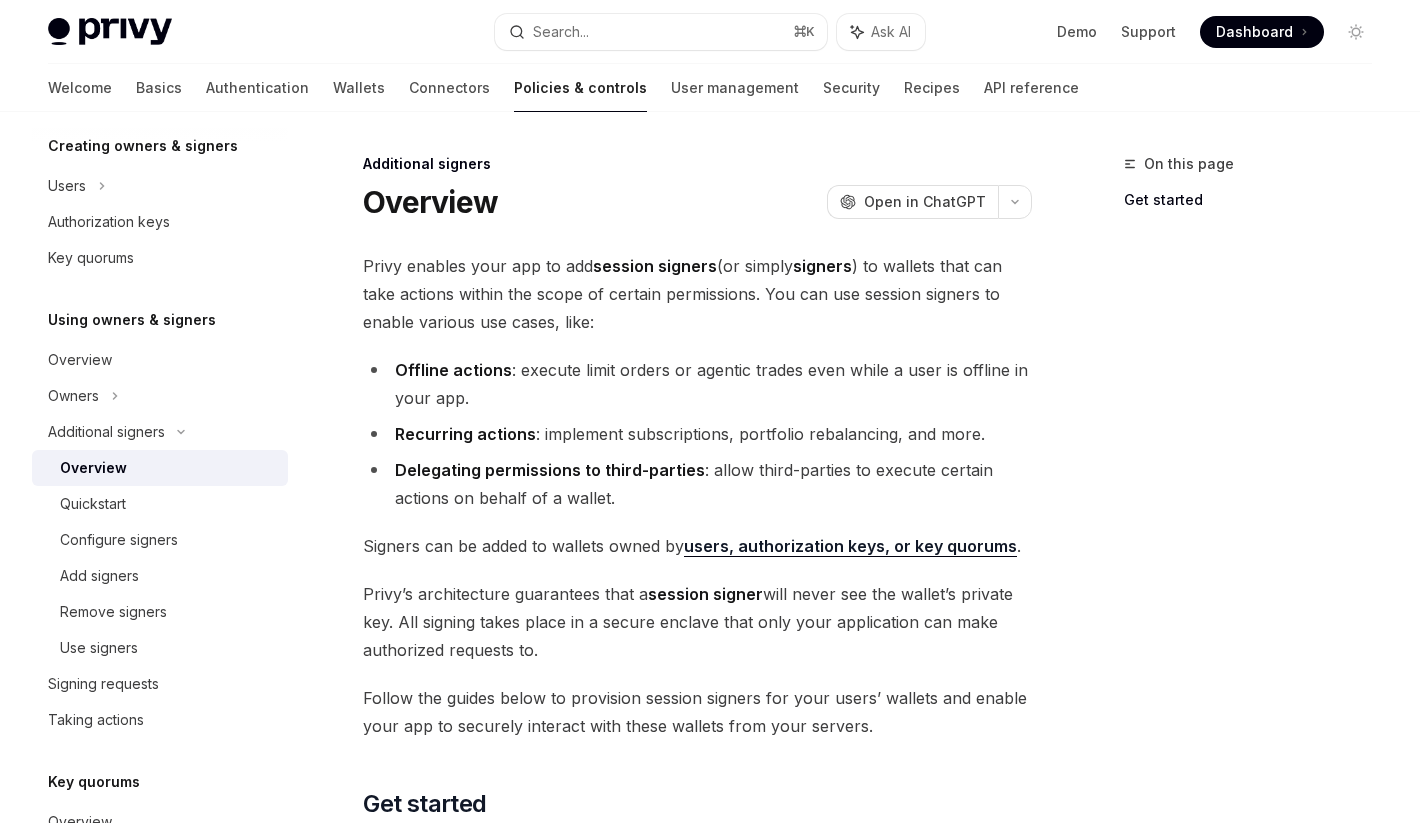 click on "Recurring actions : implement subscriptions, portfolio rebalancing, and more." at bounding box center (697, 434) 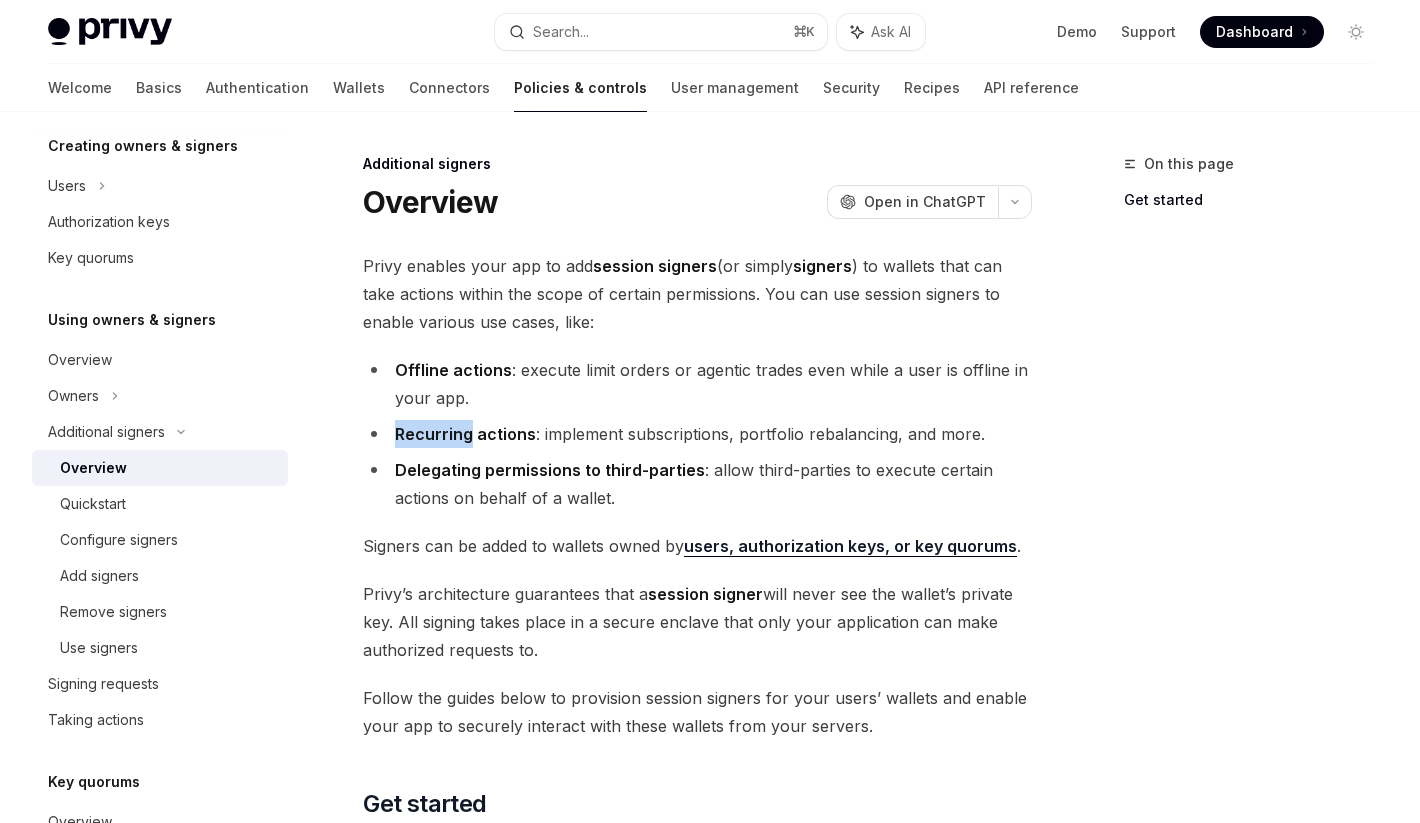 click on "Recurring actions : implement subscriptions, portfolio rebalancing, and more." at bounding box center [697, 434] 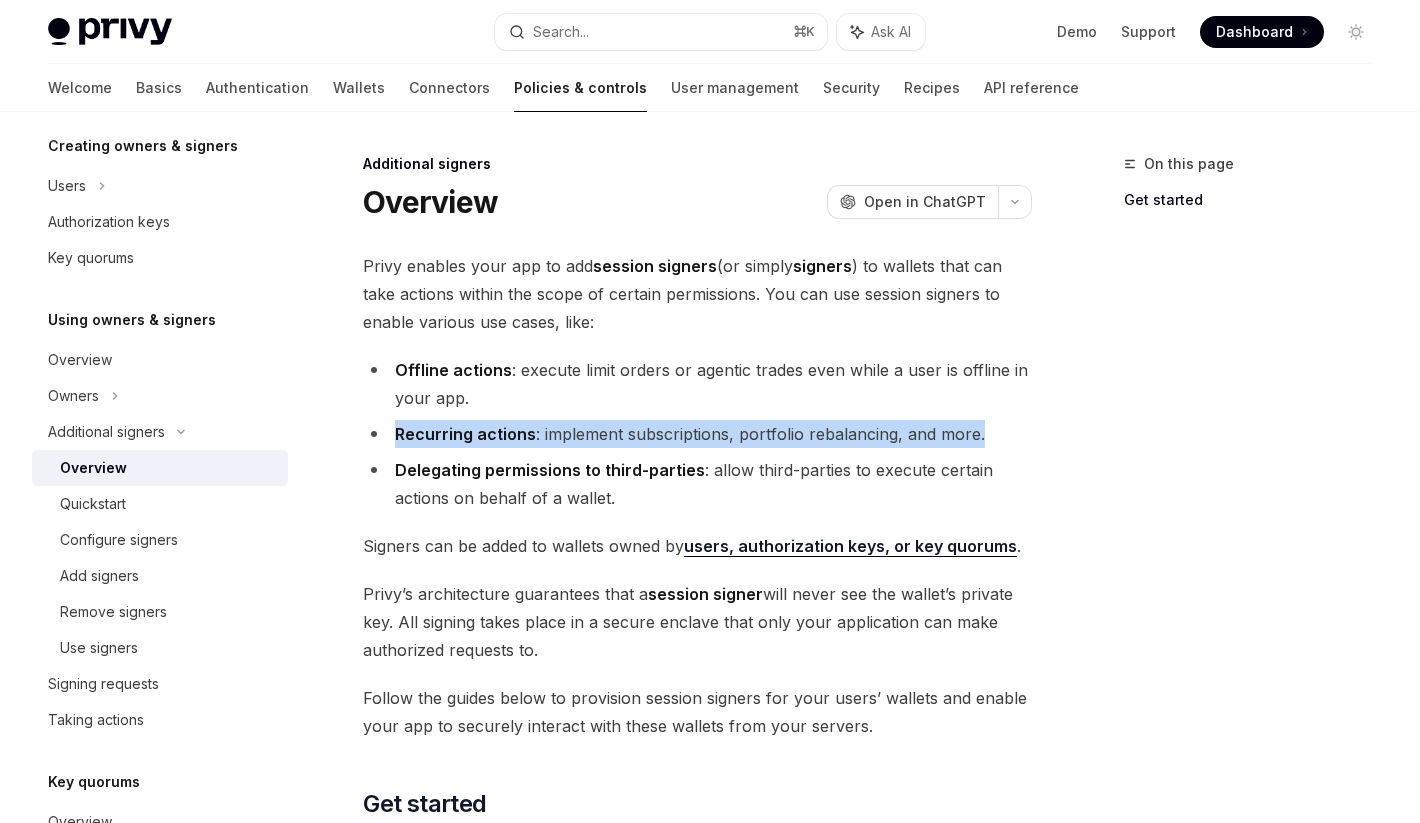 click on "Recurring actions : implement subscriptions, portfolio rebalancing, and more." at bounding box center [697, 434] 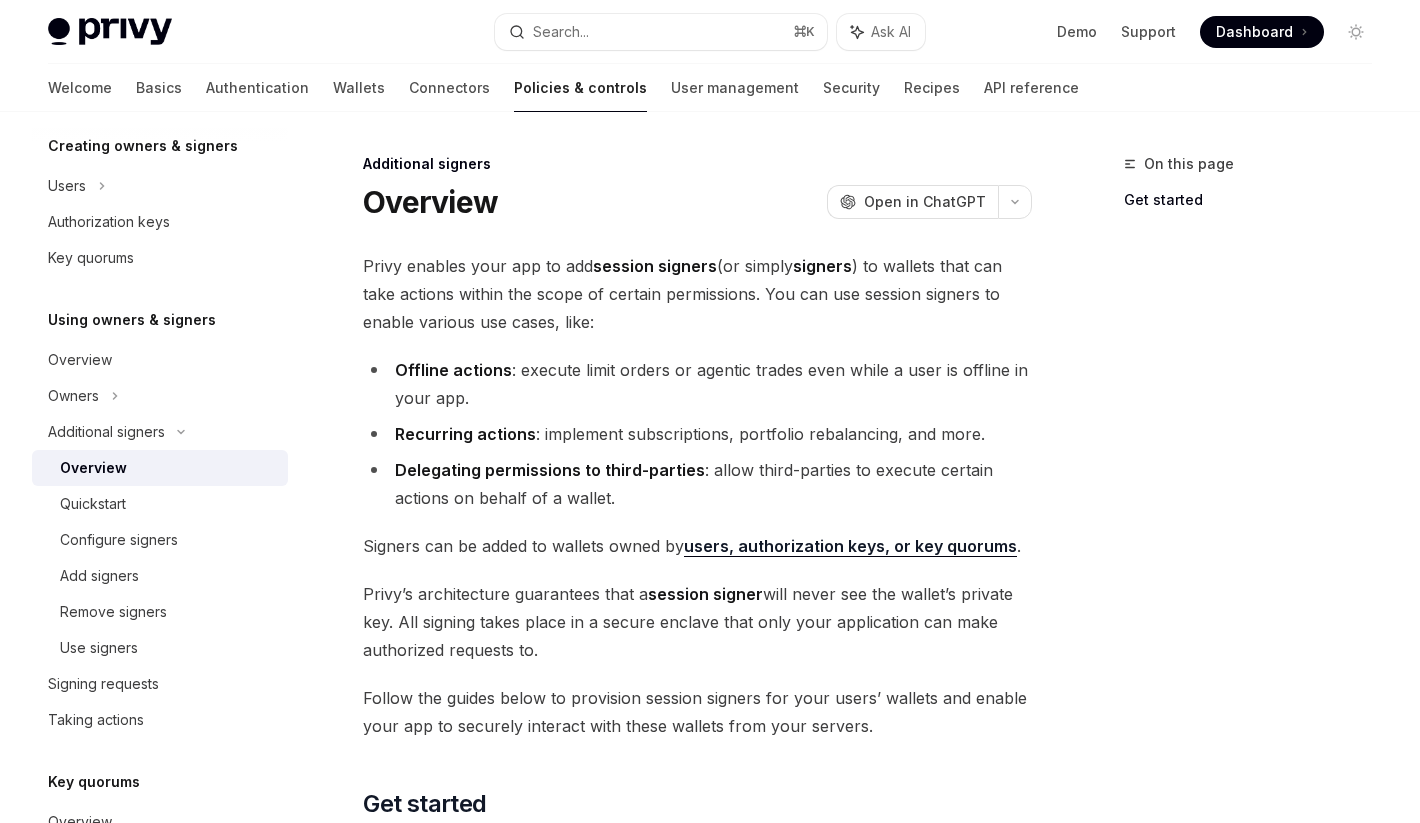 click on "Delegating permissions to third-parties : allow third-parties to execute certain actions on behalf of a wallet." at bounding box center (697, 484) 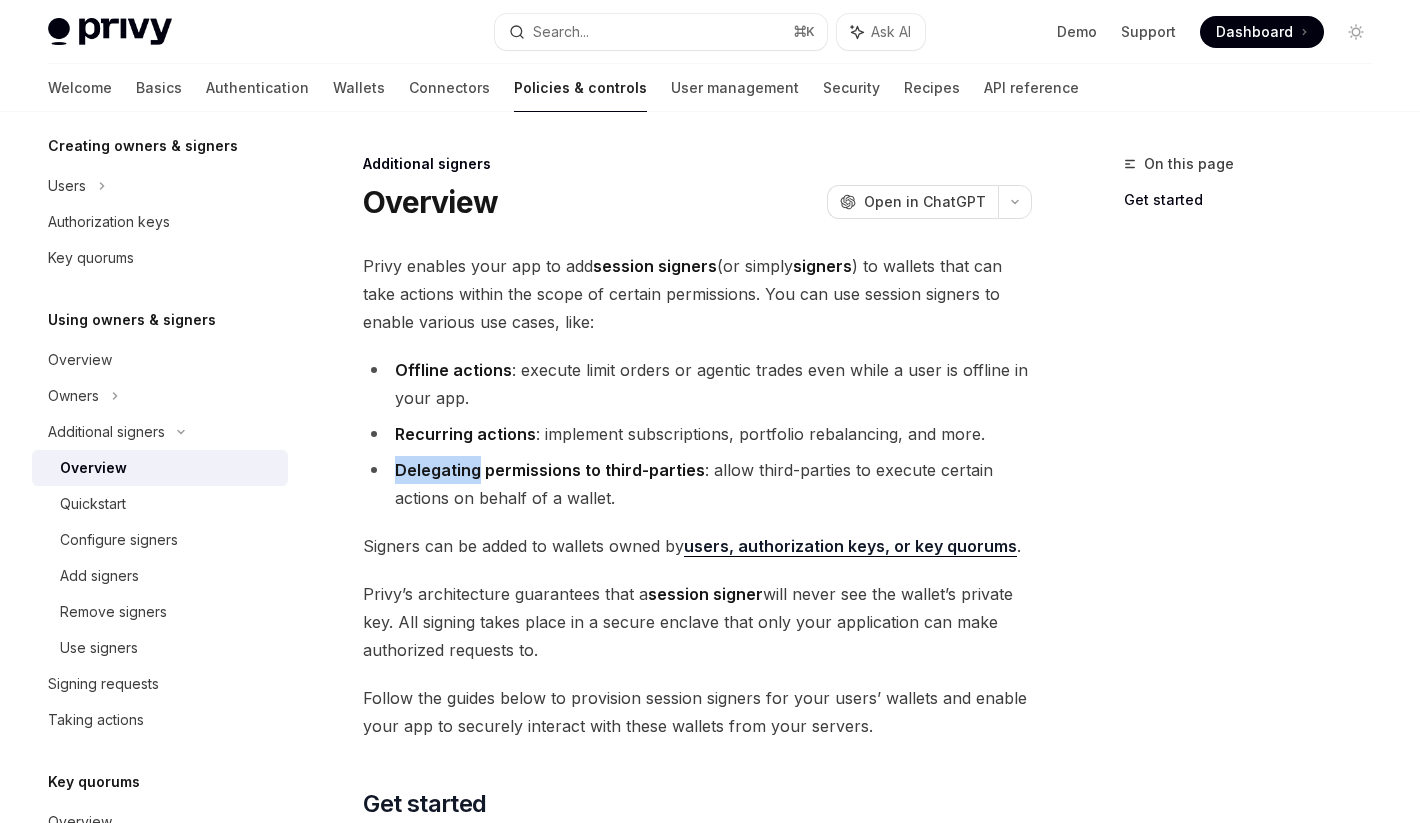 click on "Delegating permissions to third-parties : allow third-parties to execute certain actions on behalf of a wallet." at bounding box center [697, 484] 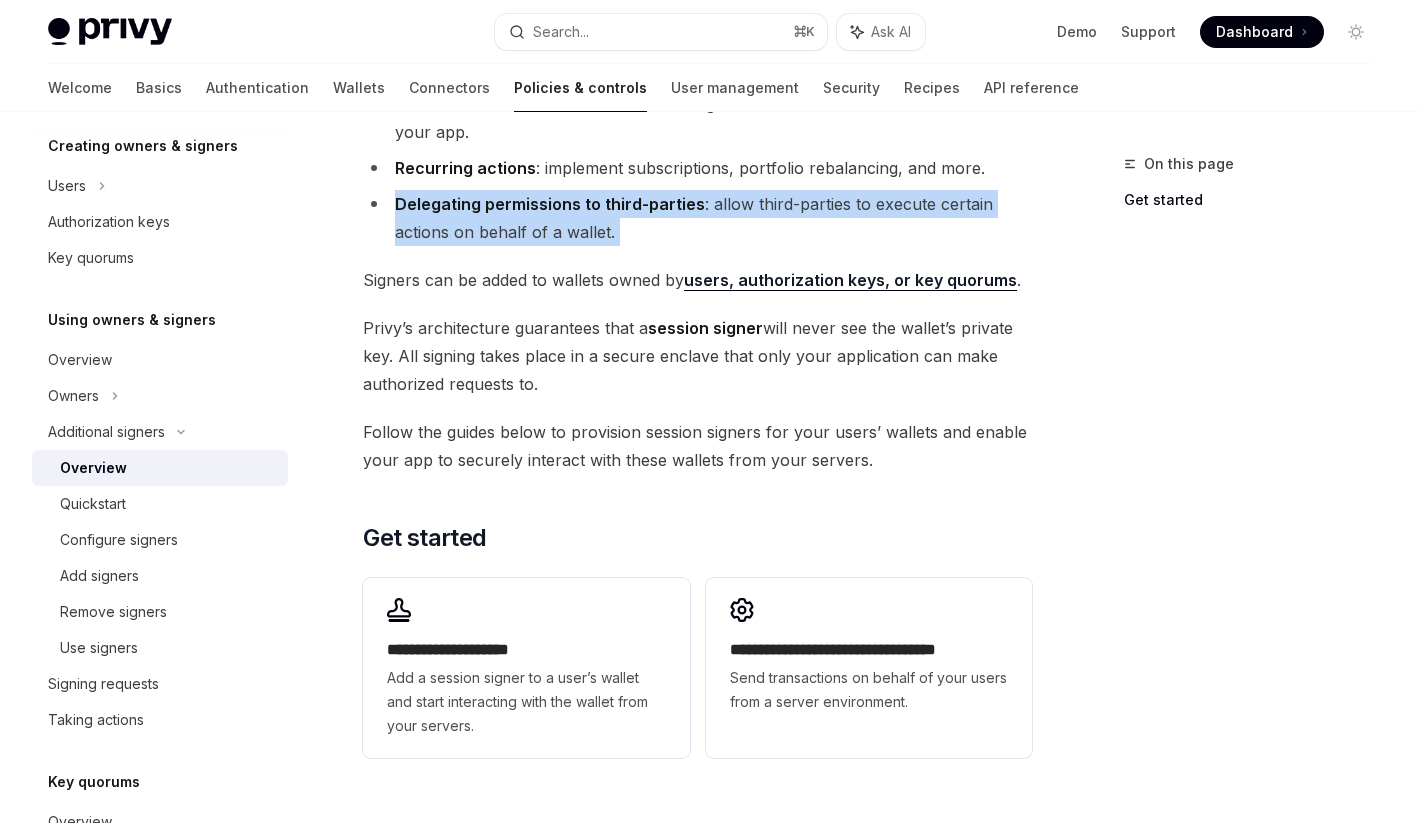 scroll, scrollTop: 270, scrollLeft: 0, axis: vertical 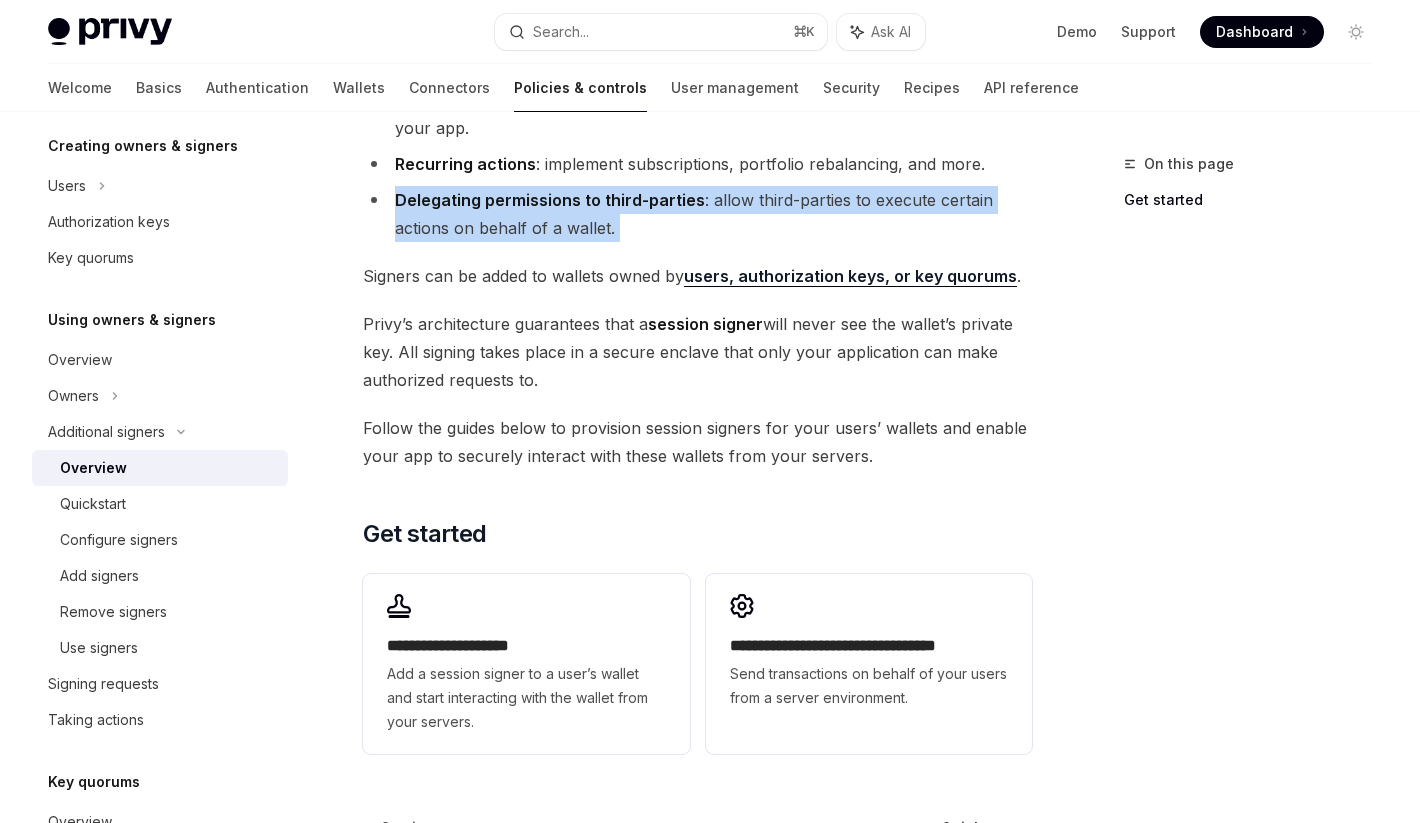 click on "Signers can be added to wallets owned by  users, authorization keys, or key quorums ." at bounding box center (697, 276) 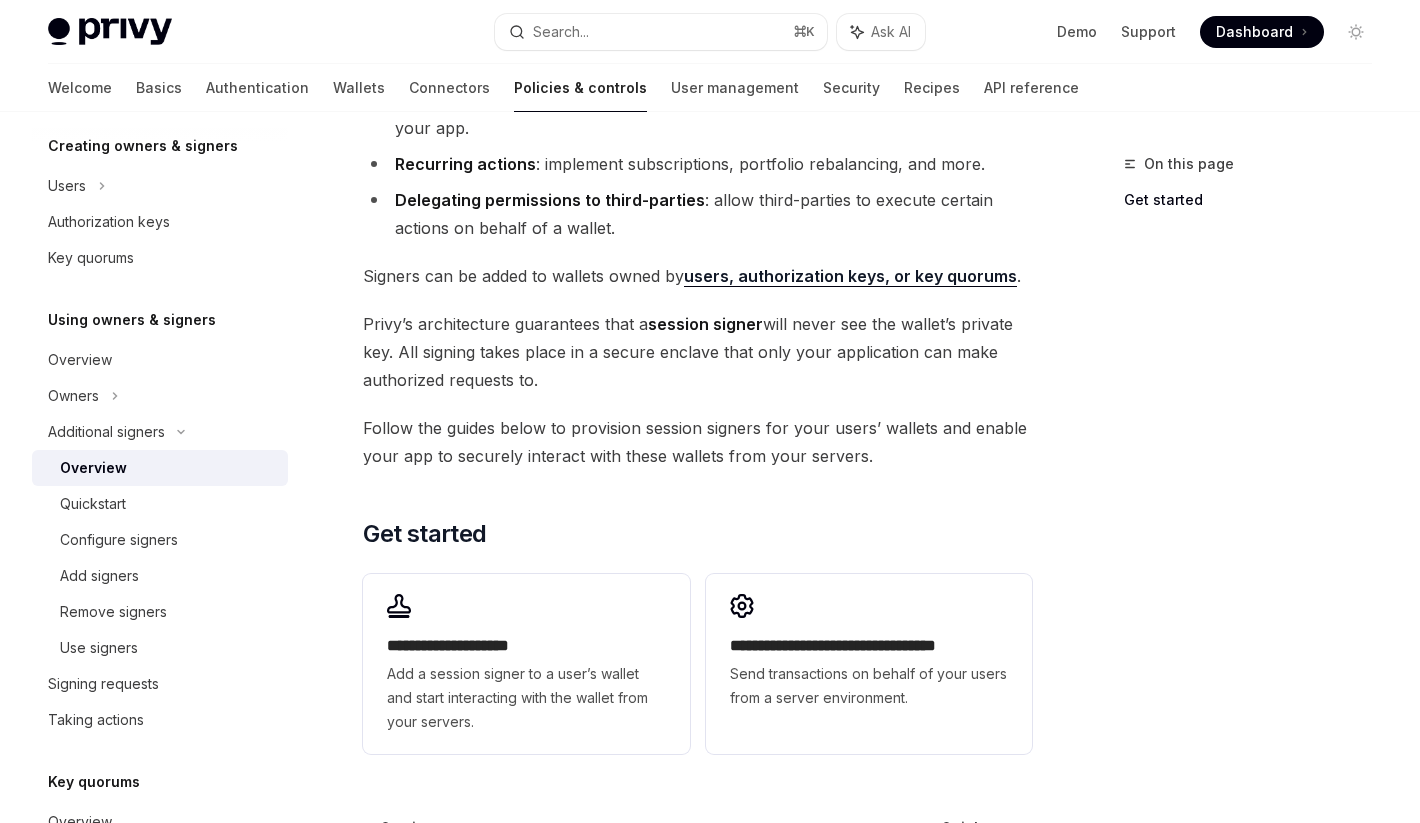 click on "Signers can be added to wallets owned by  users, authorization keys, or key quorums ." at bounding box center [697, 276] 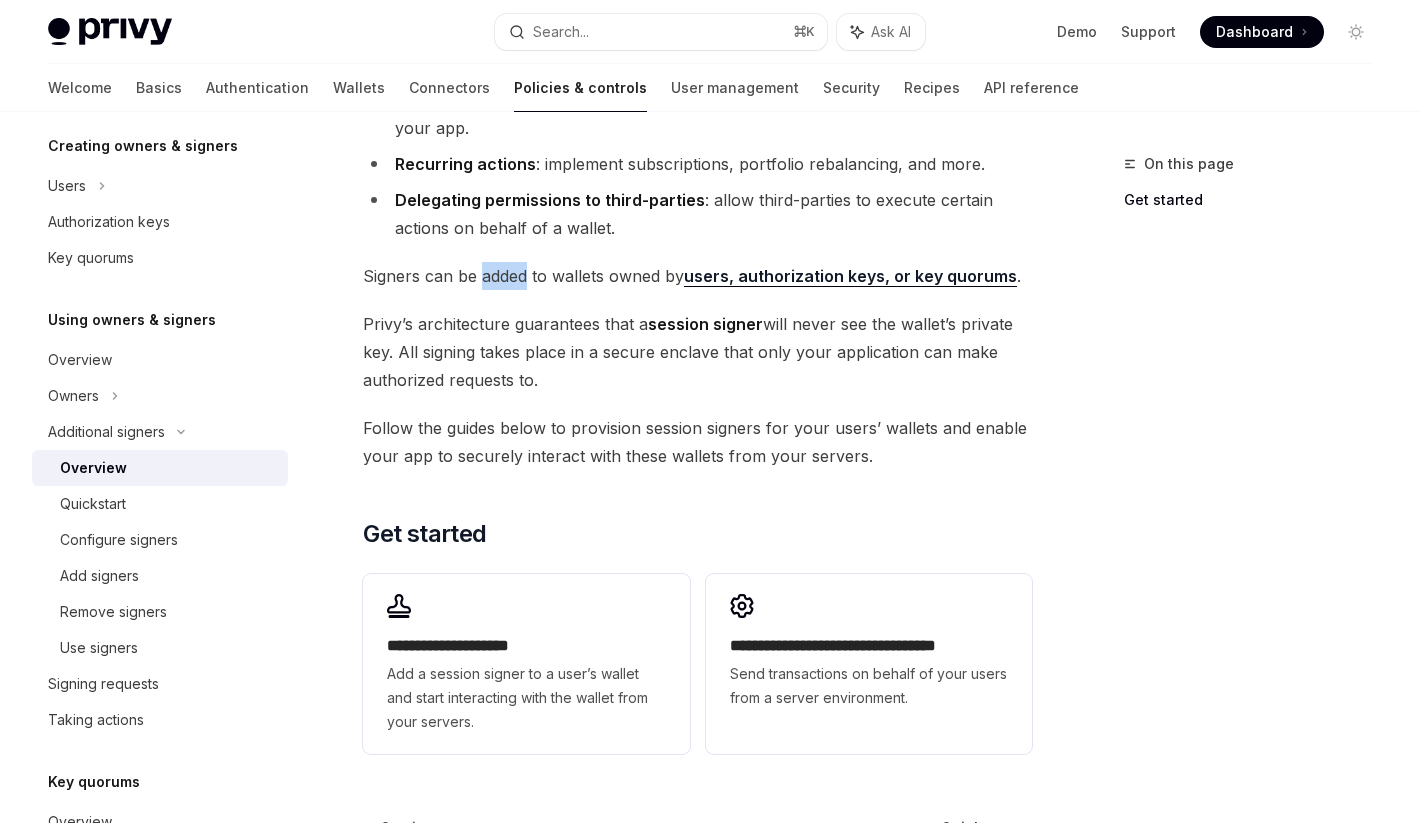 click on "Signers can be added to wallets owned by  users, authorization keys, or key quorums ." at bounding box center (697, 276) 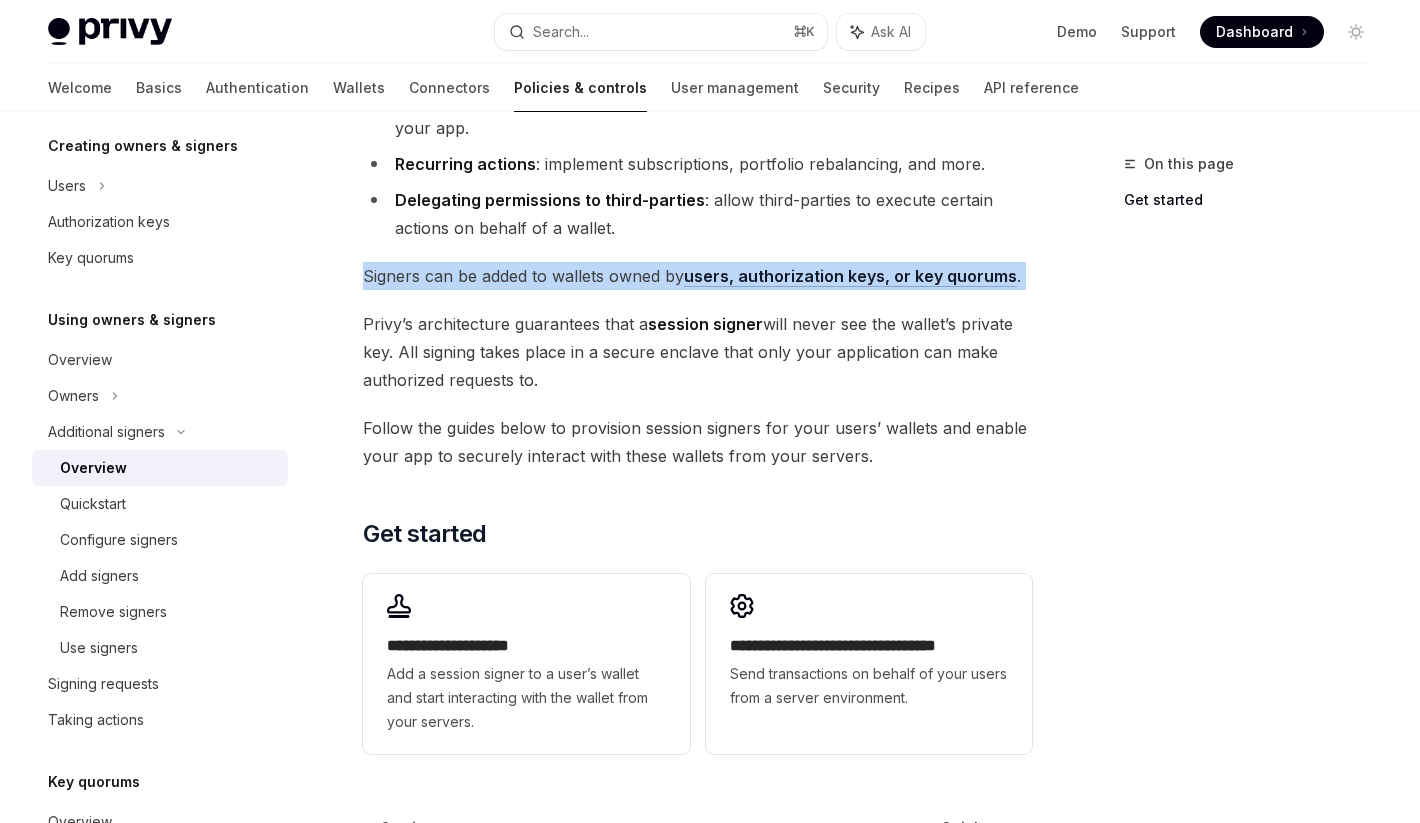 click on "Signers can be added to wallets owned by  users, authorization keys, or key quorums ." at bounding box center (697, 276) 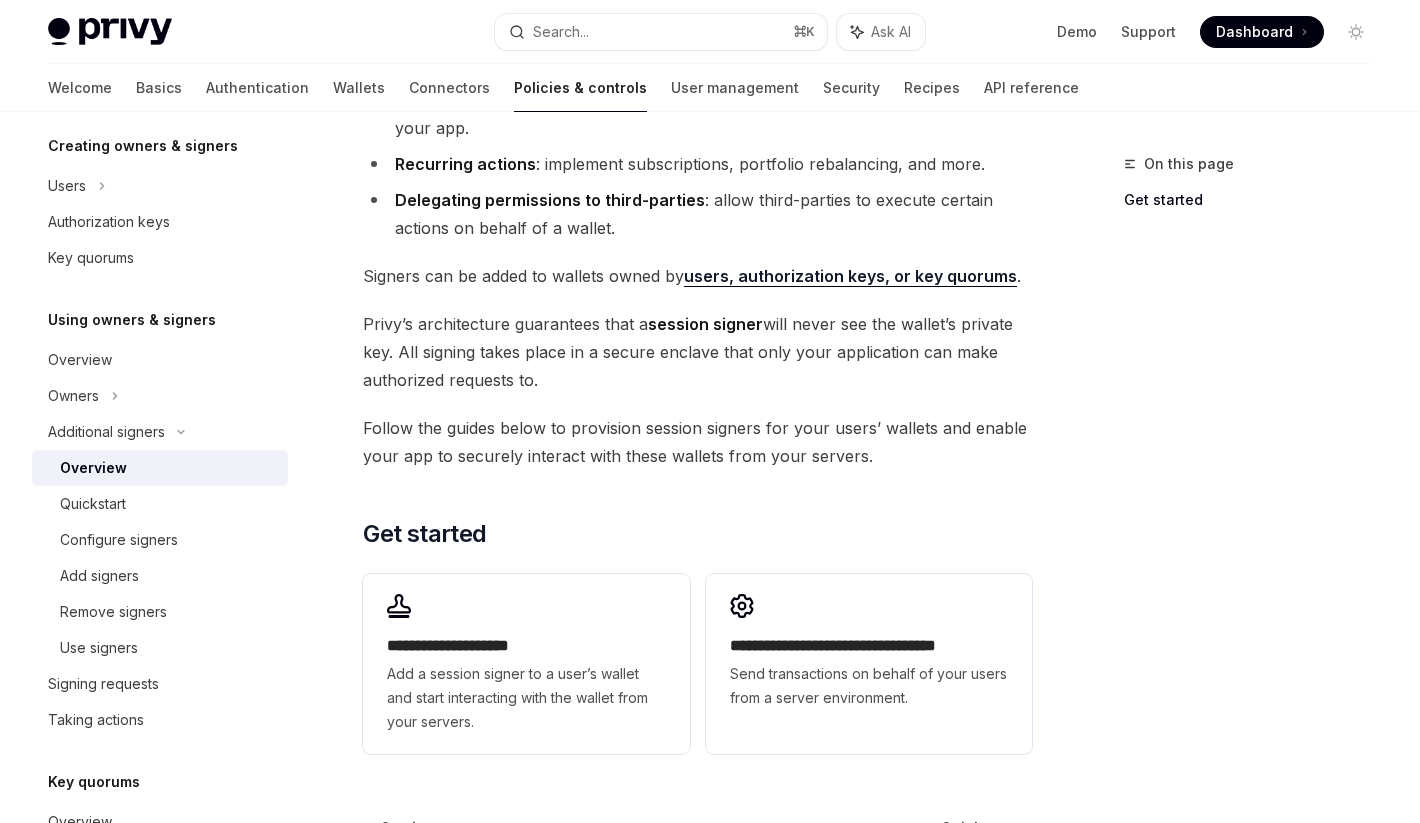 click on "Signers can be added to wallets owned by  users, authorization keys, or key quorums ." at bounding box center [697, 276] 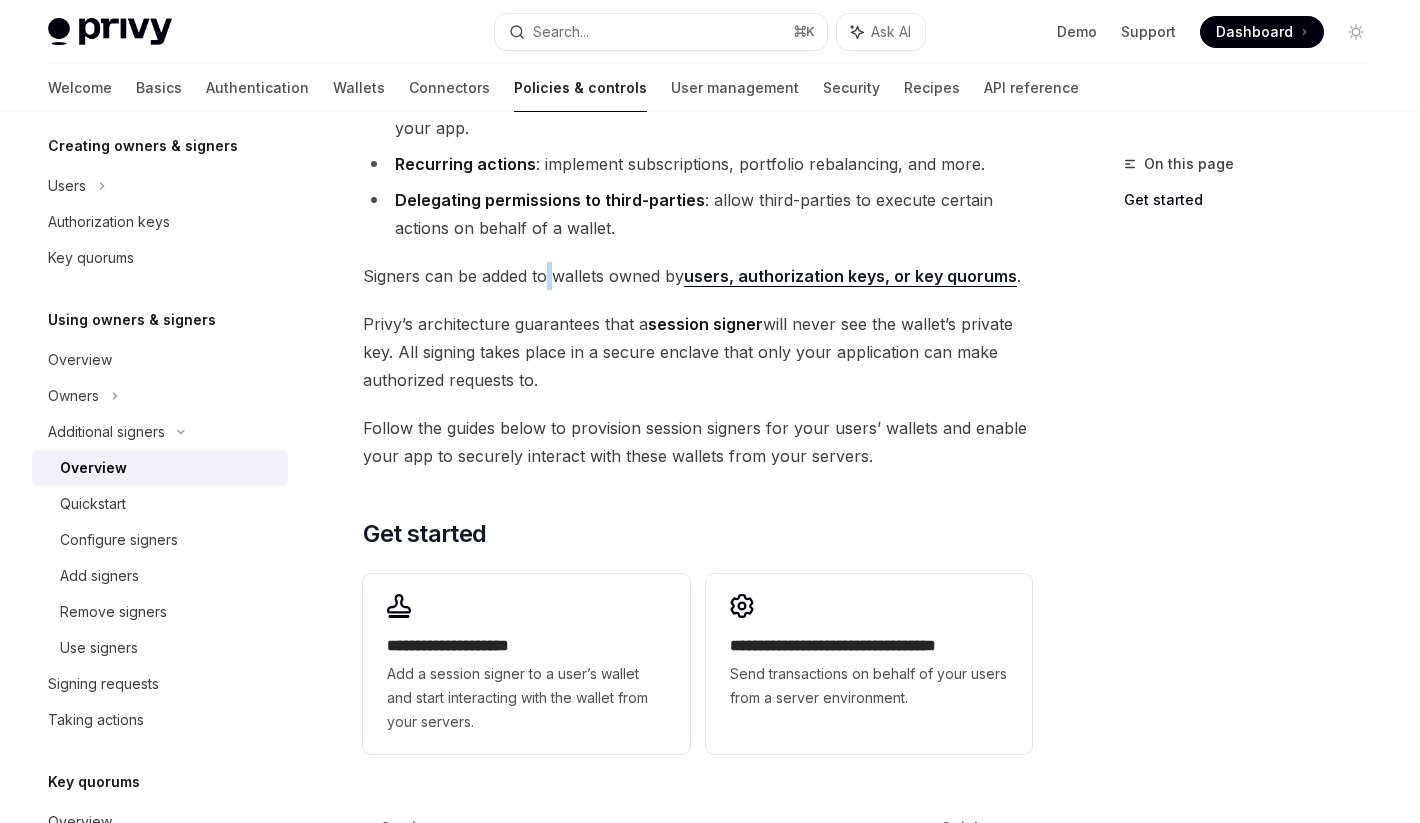 click on "Signers can be added to wallets owned by  users, authorization keys, or key quorums ." at bounding box center [697, 276] 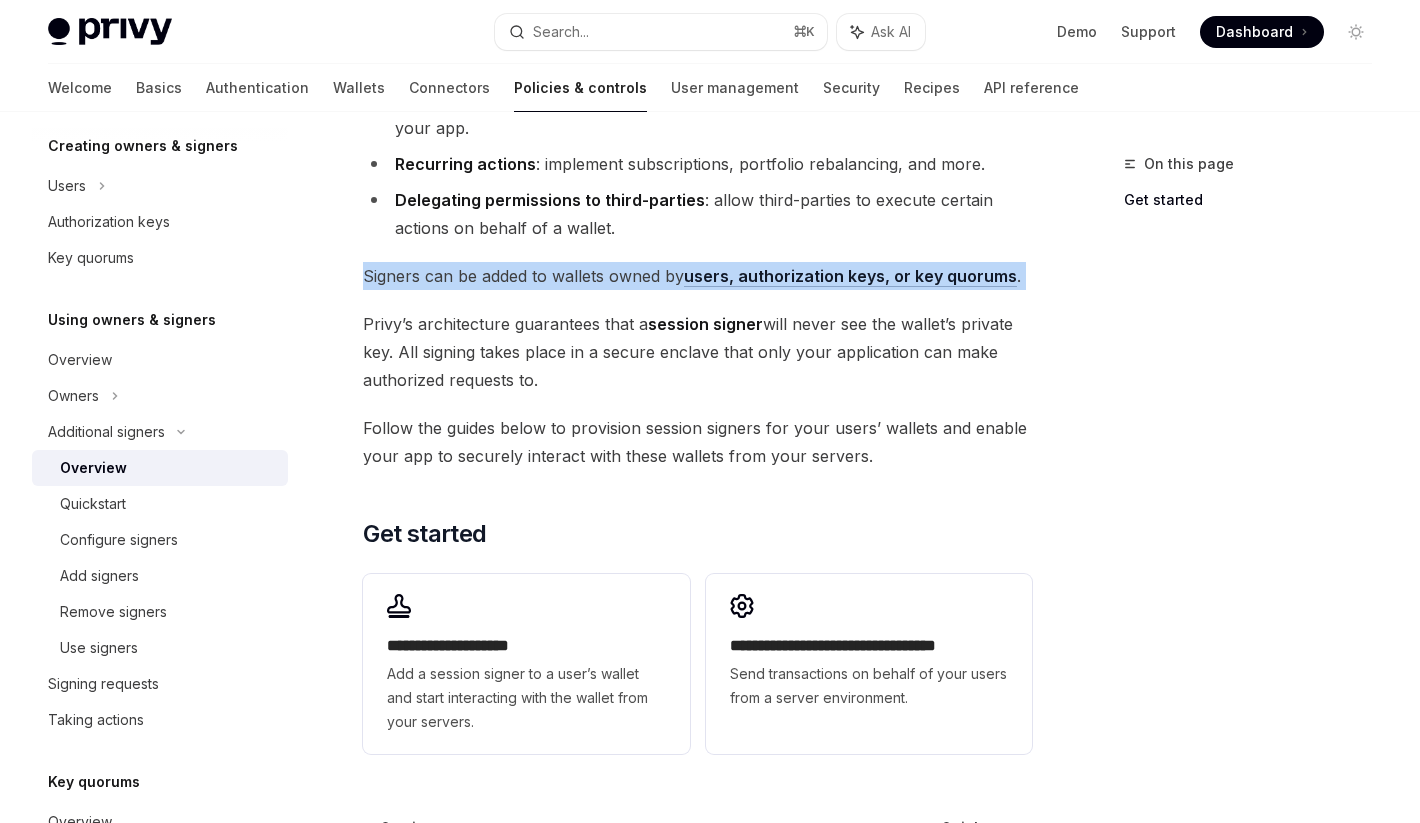 click on "users, authorization keys, or key quorums" at bounding box center (850, 276) 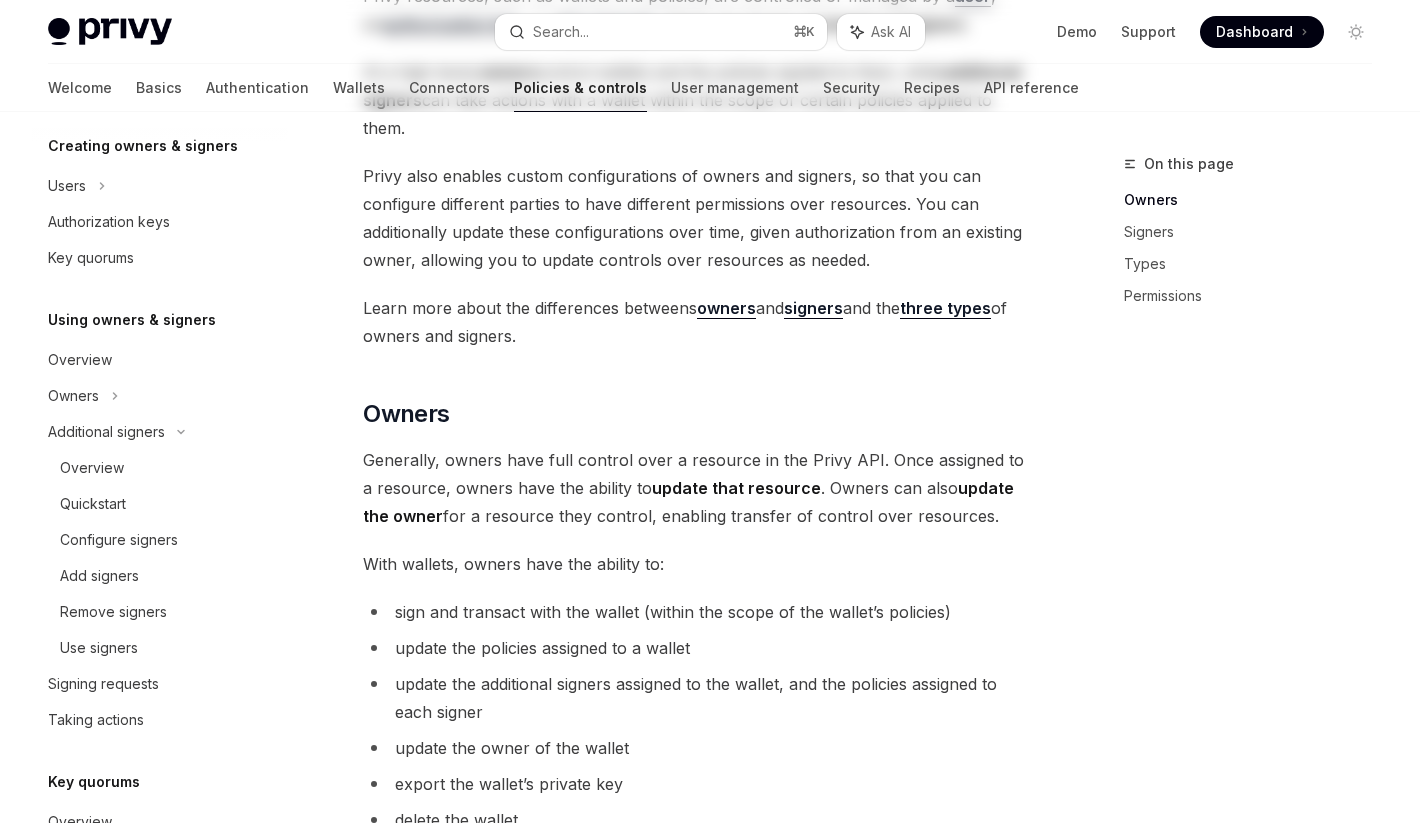 scroll, scrollTop: 0, scrollLeft: 0, axis: both 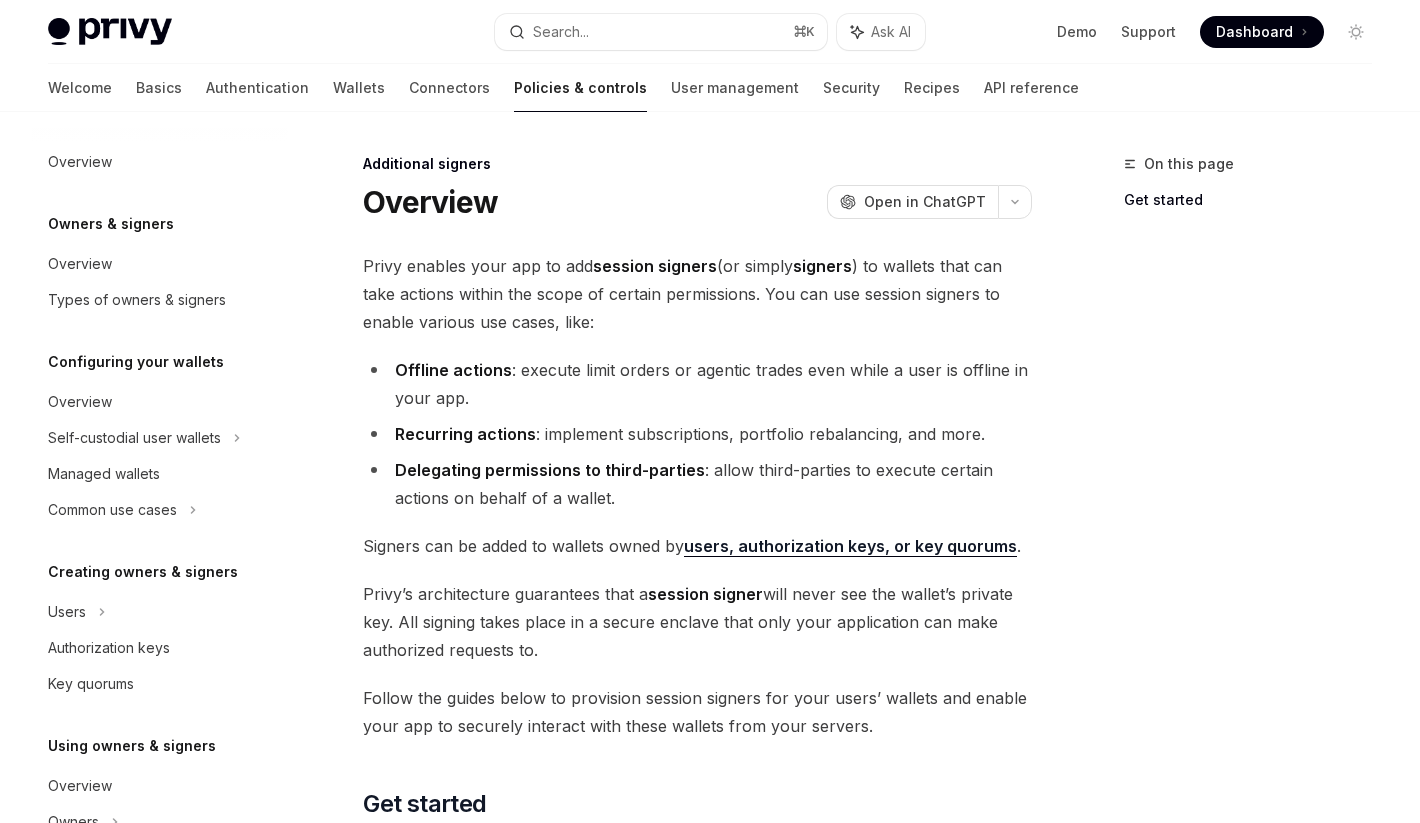 click on "**********" at bounding box center (697, 642) 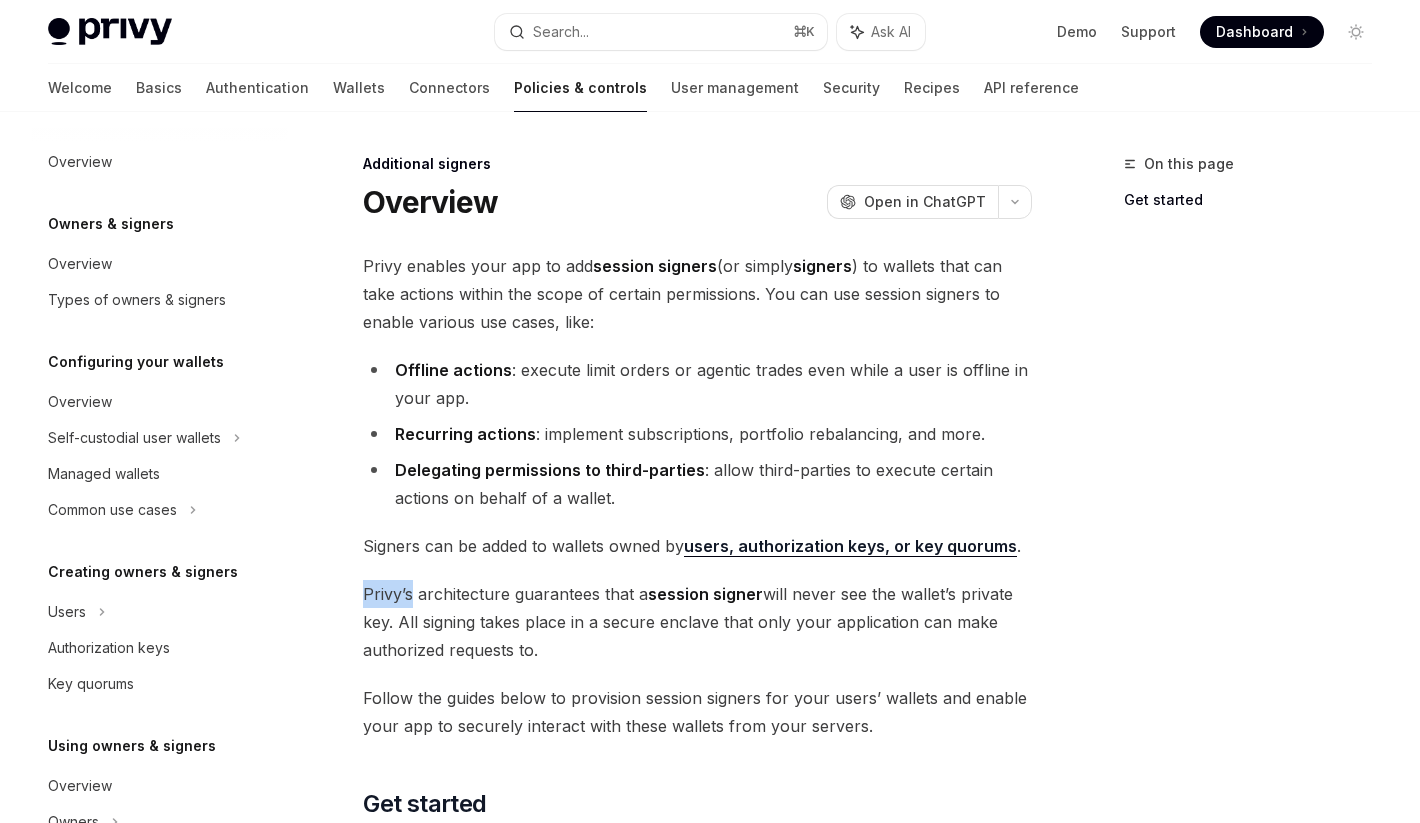 click on "**********" at bounding box center [697, 642] 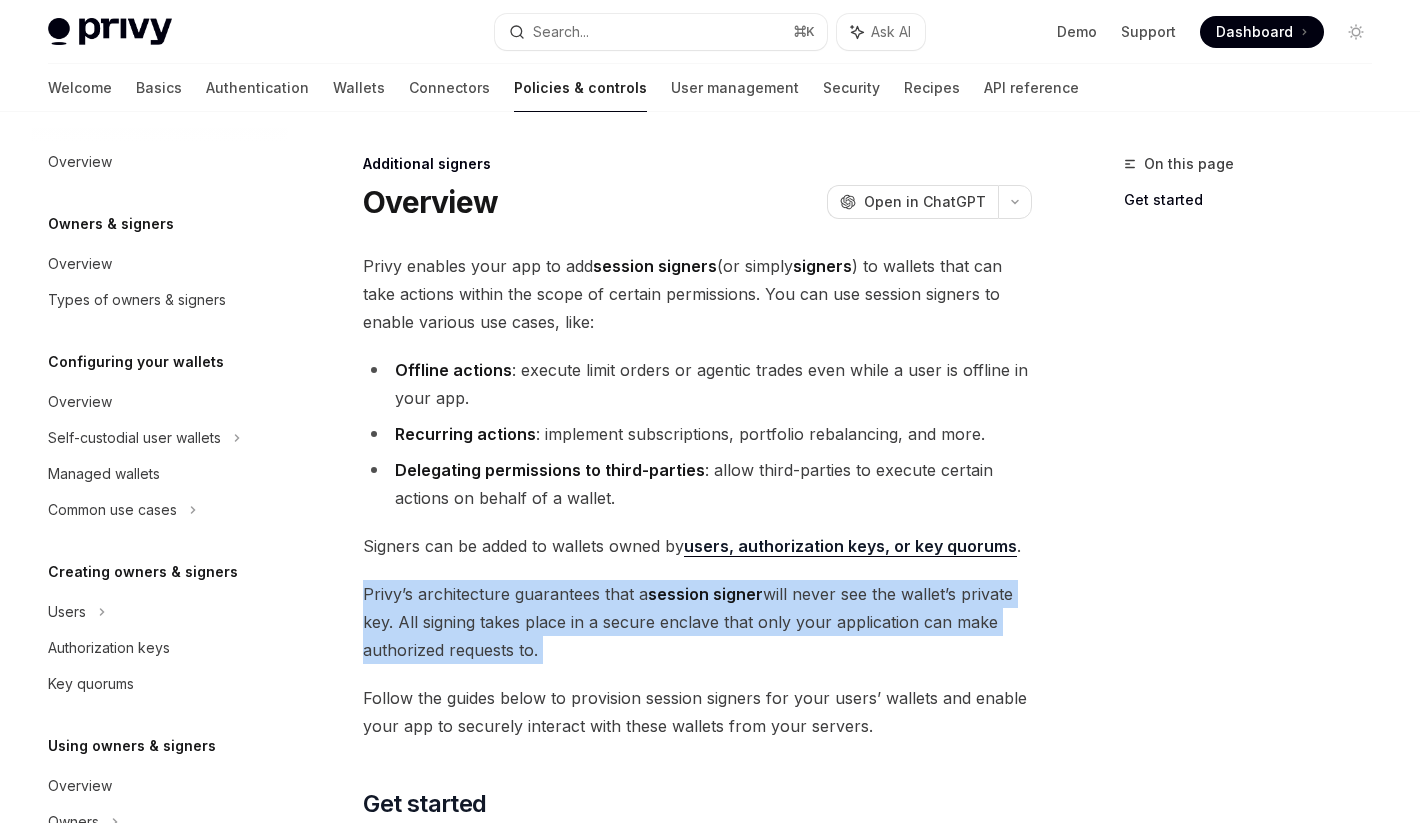 click on "**********" at bounding box center [697, 642] 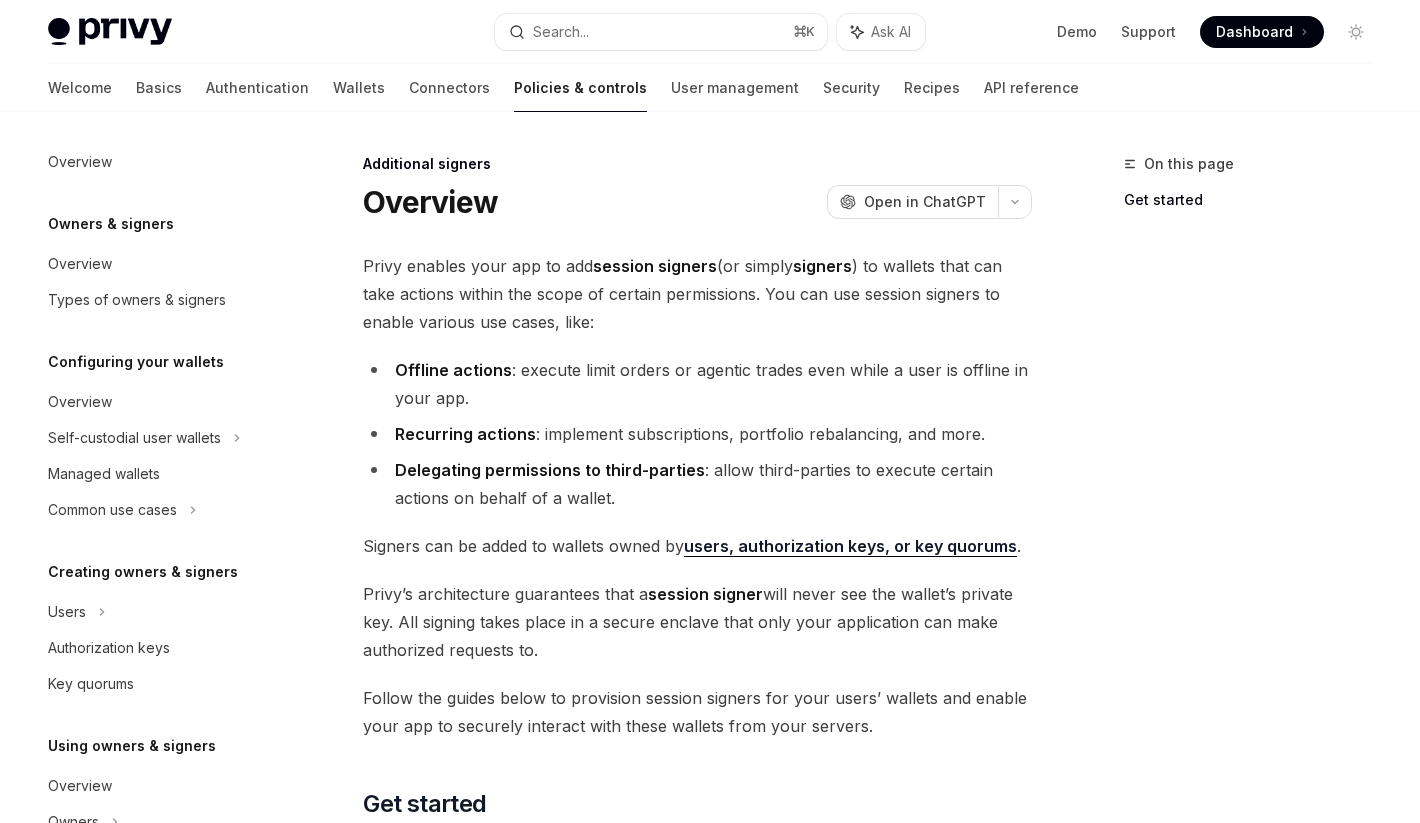 click on "Signers can be added to wallets owned by  users, authorization keys, or key quorums ." at bounding box center [697, 546] 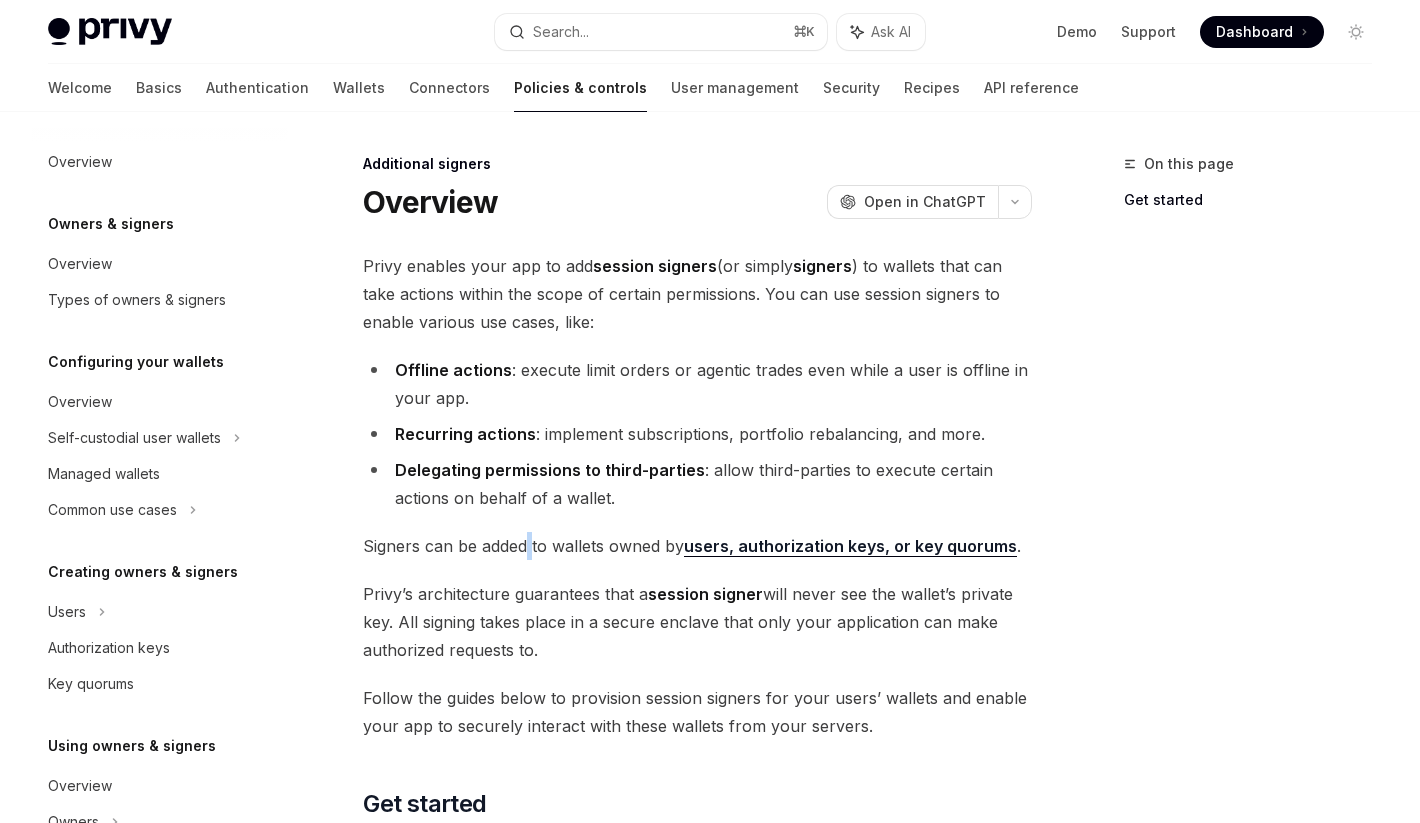 click on "Signers can be added to wallets owned by  users, authorization keys, or key quorums ." at bounding box center (697, 546) 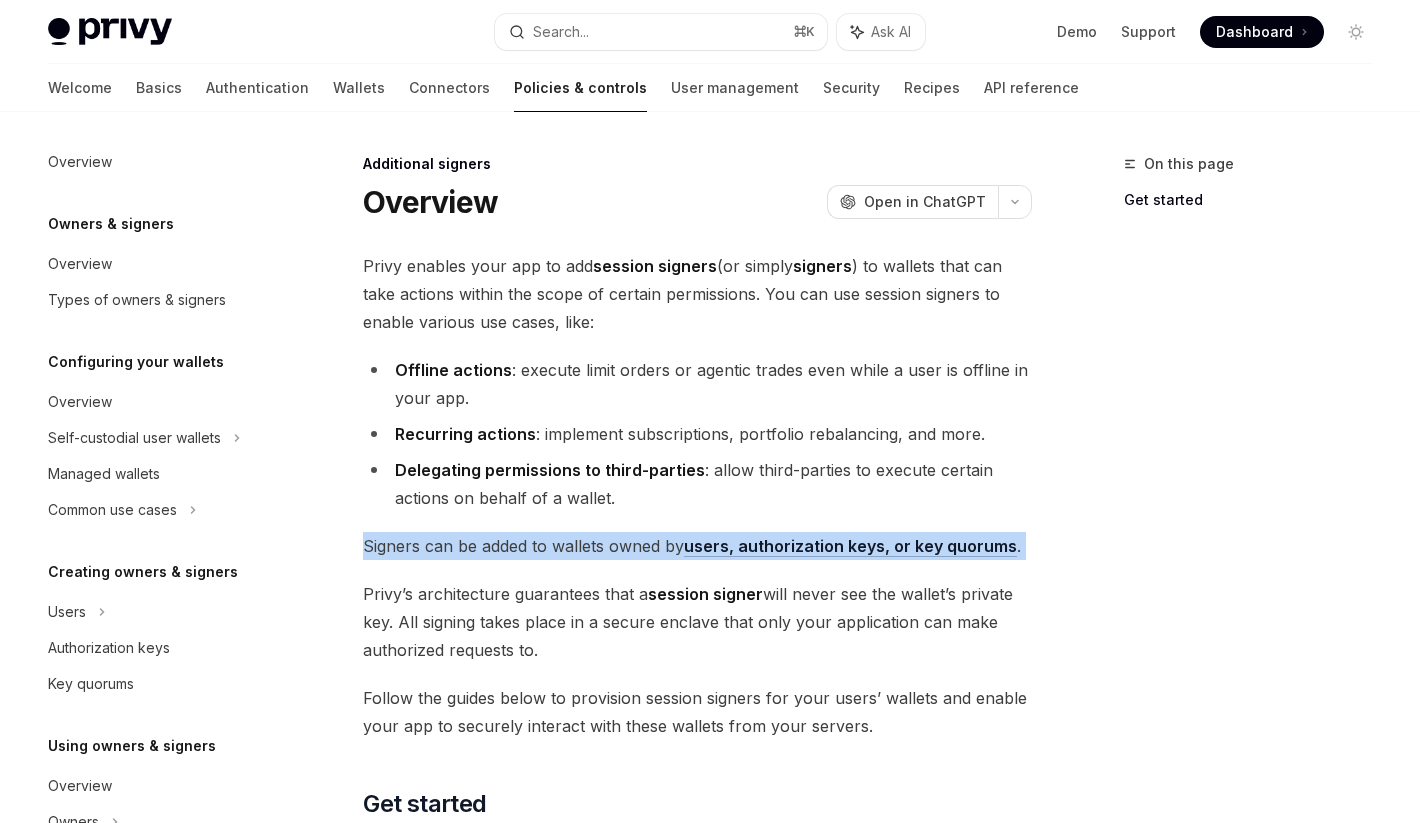 click on "Privy’s architecture guarantees that a  session signer  will never see the wallet’s private key. All signing takes place in a secure enclave that only your application can make authorized requests to." at bounding box center [697, 622] 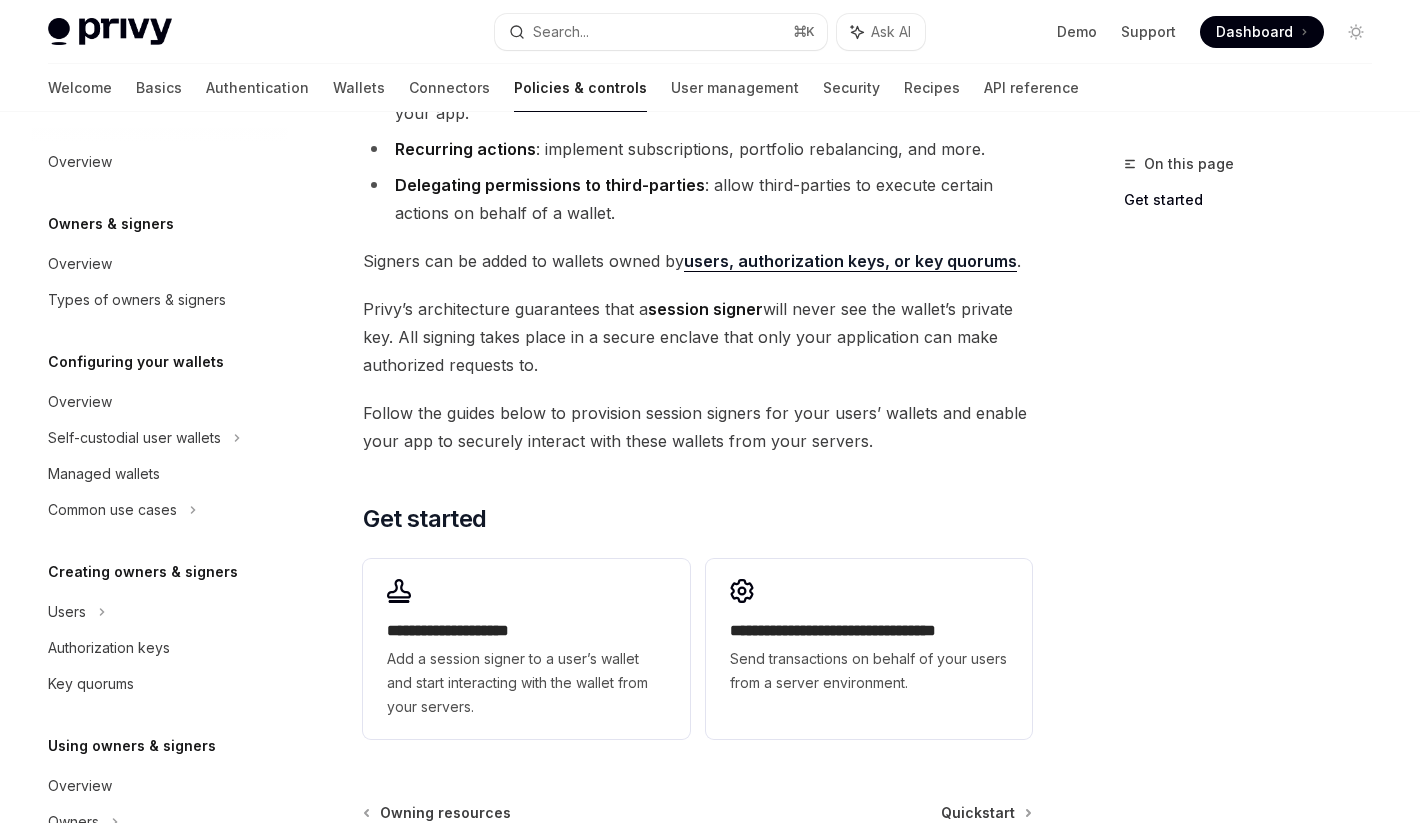 scroll, scrollTop: 0, scrollLeft: 0, axis: both 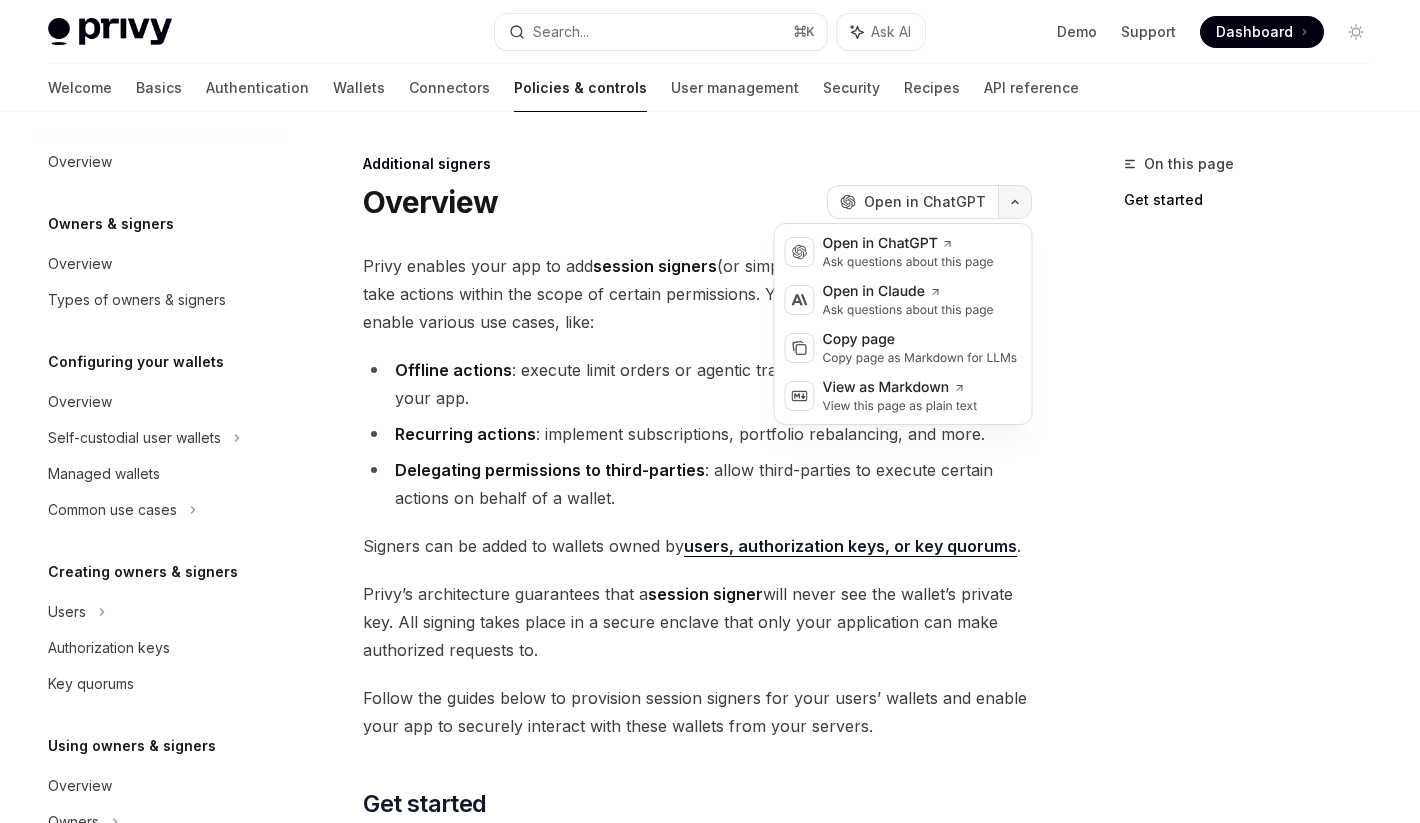 click at bounding box center (1015, 202) 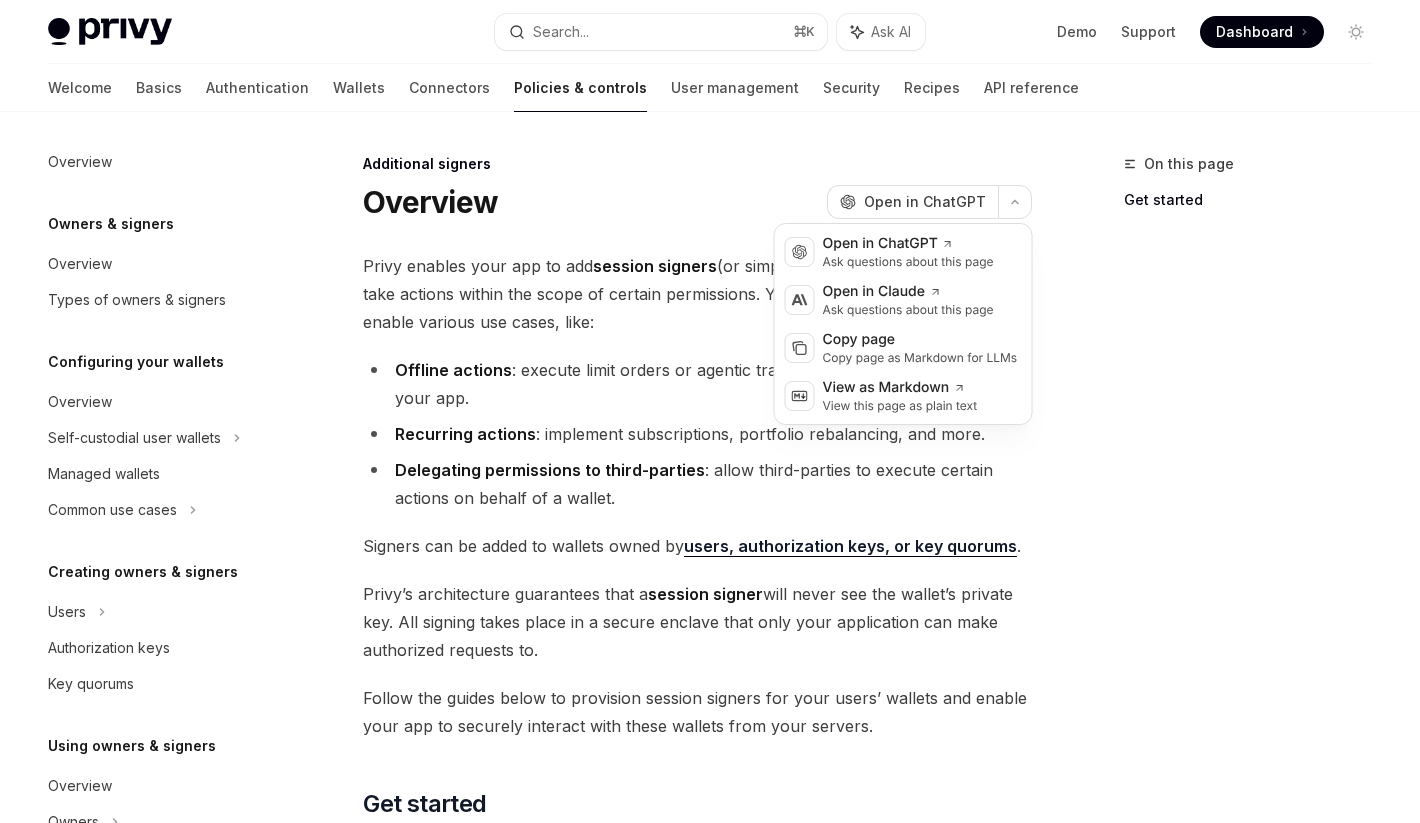 click on "Privy enables your app to add  session signers  (or simply  signers ) to wallets that can take actions within the scope of certain permissions. You can use session signers to enable various use cases, like:" at bounding box center [697, 294] 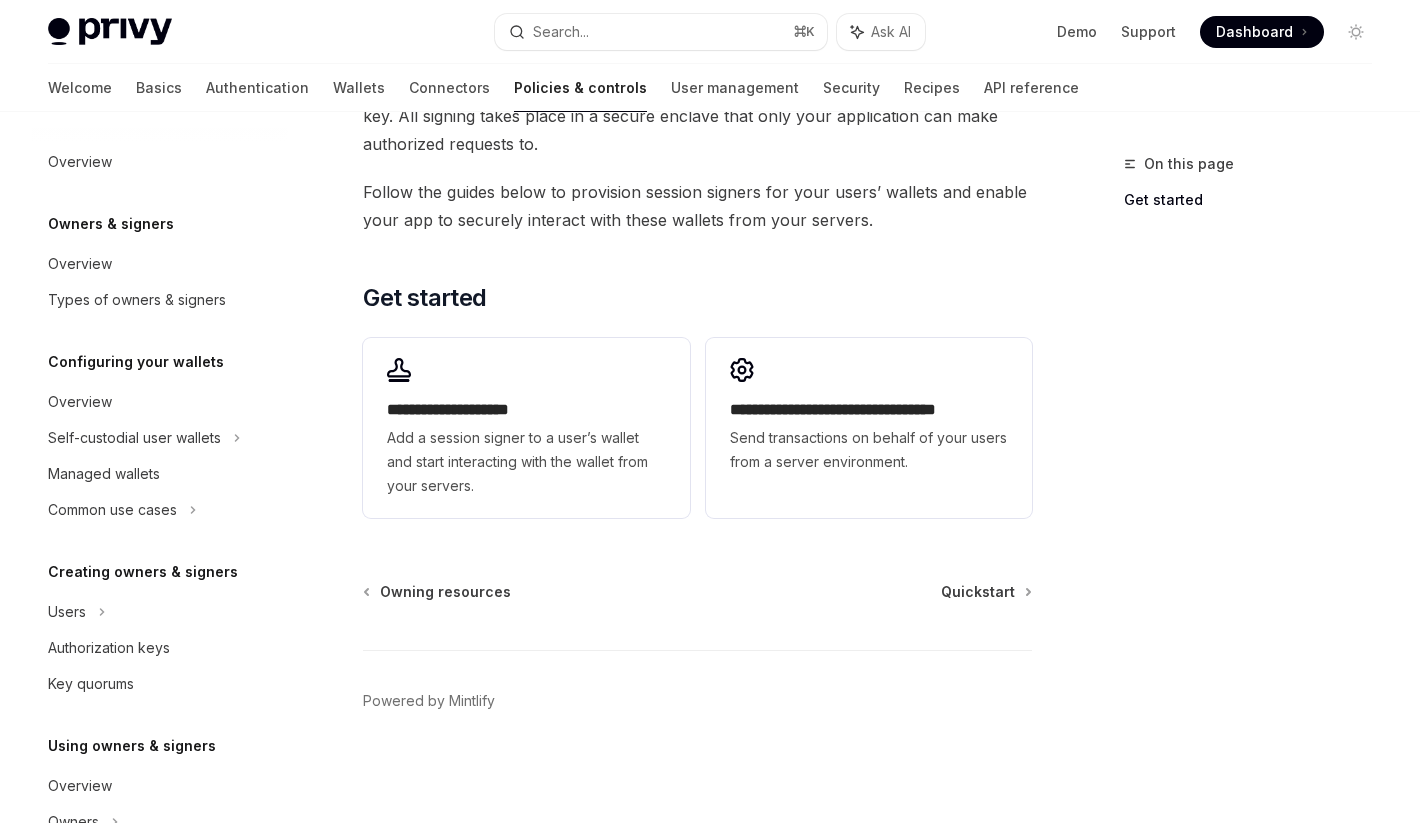scroll, scrollTop: 0, scrollLeft: 0, axis: both 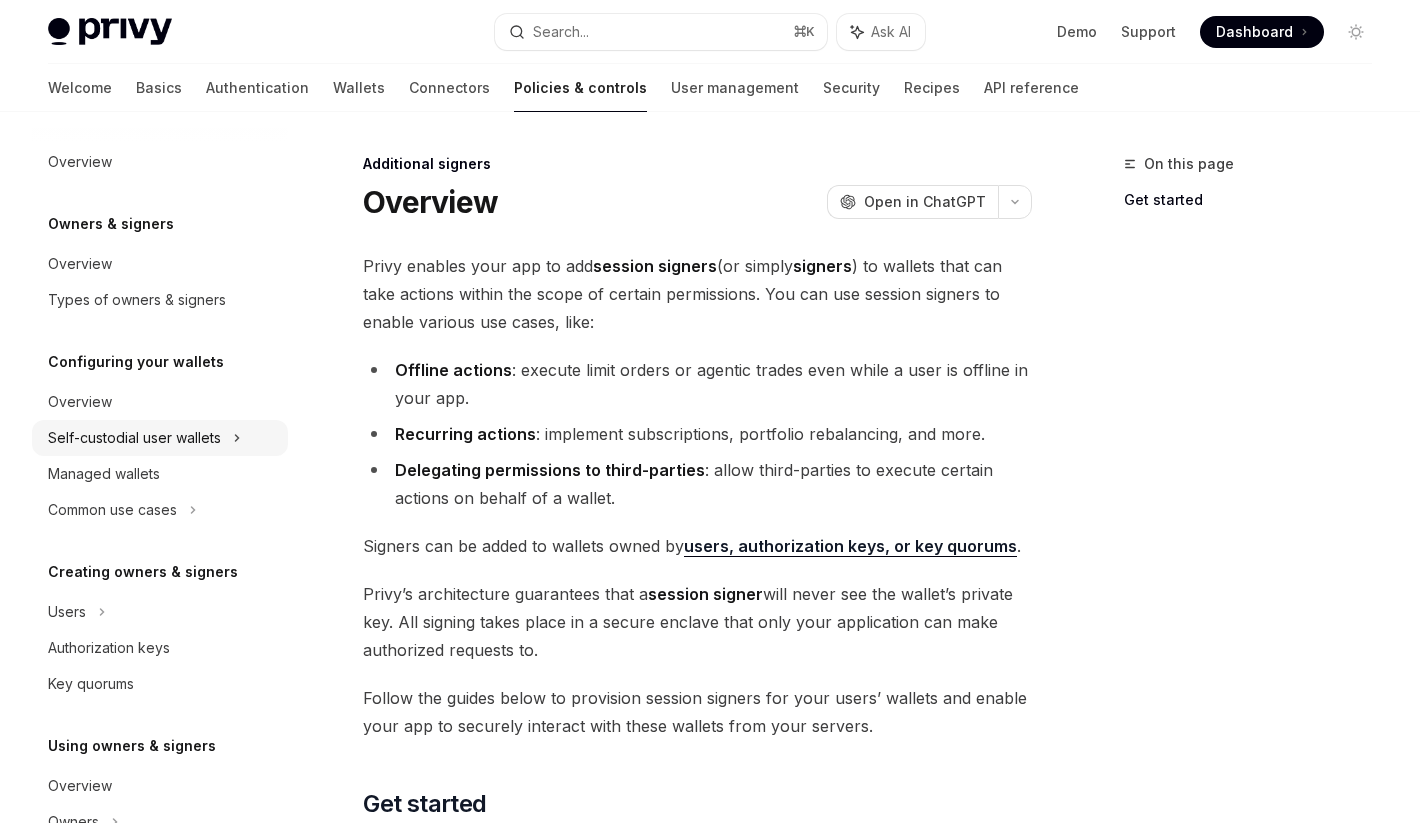 click 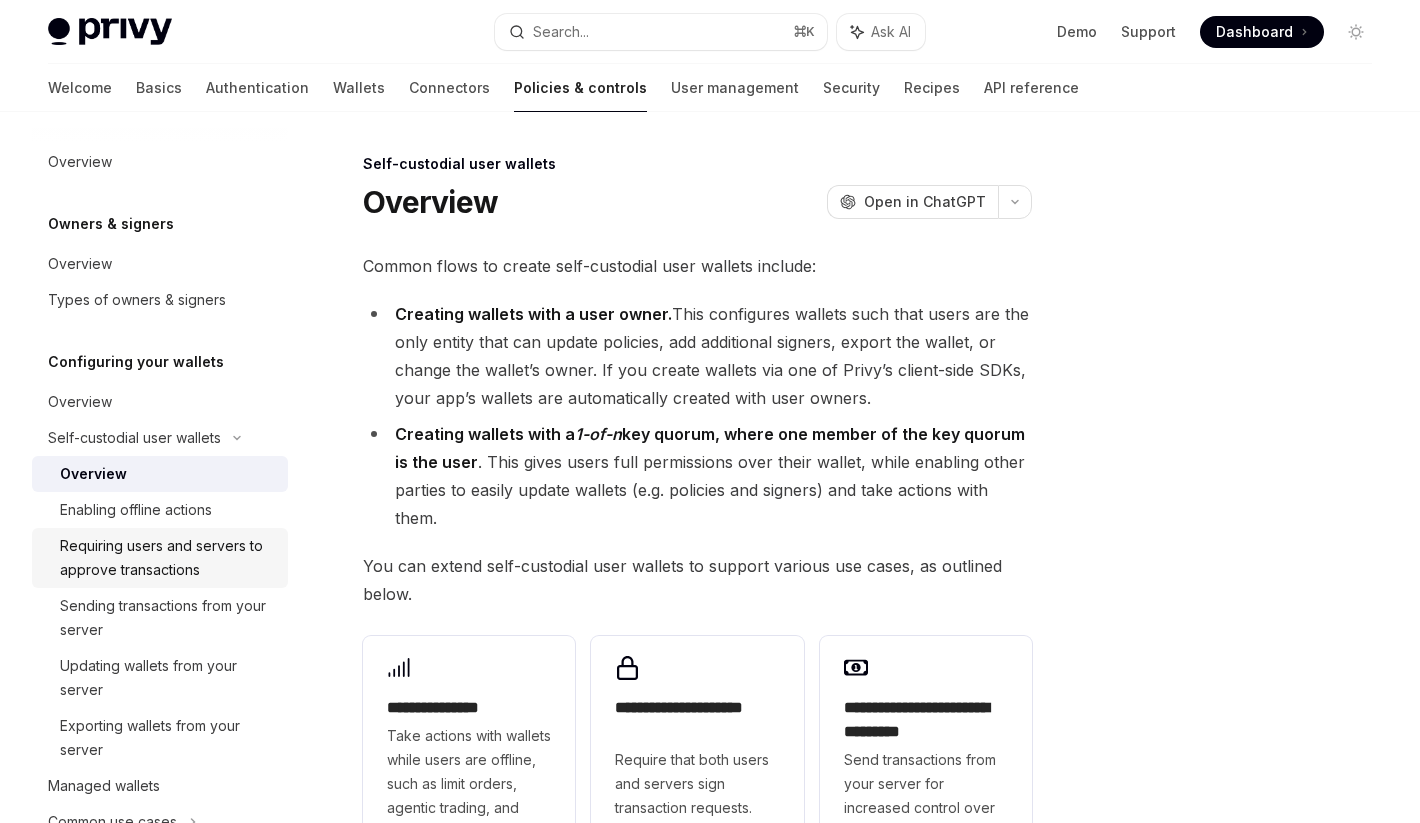 click on "Requiring users and servers to approve transactions" at bounding box center (168, 558) 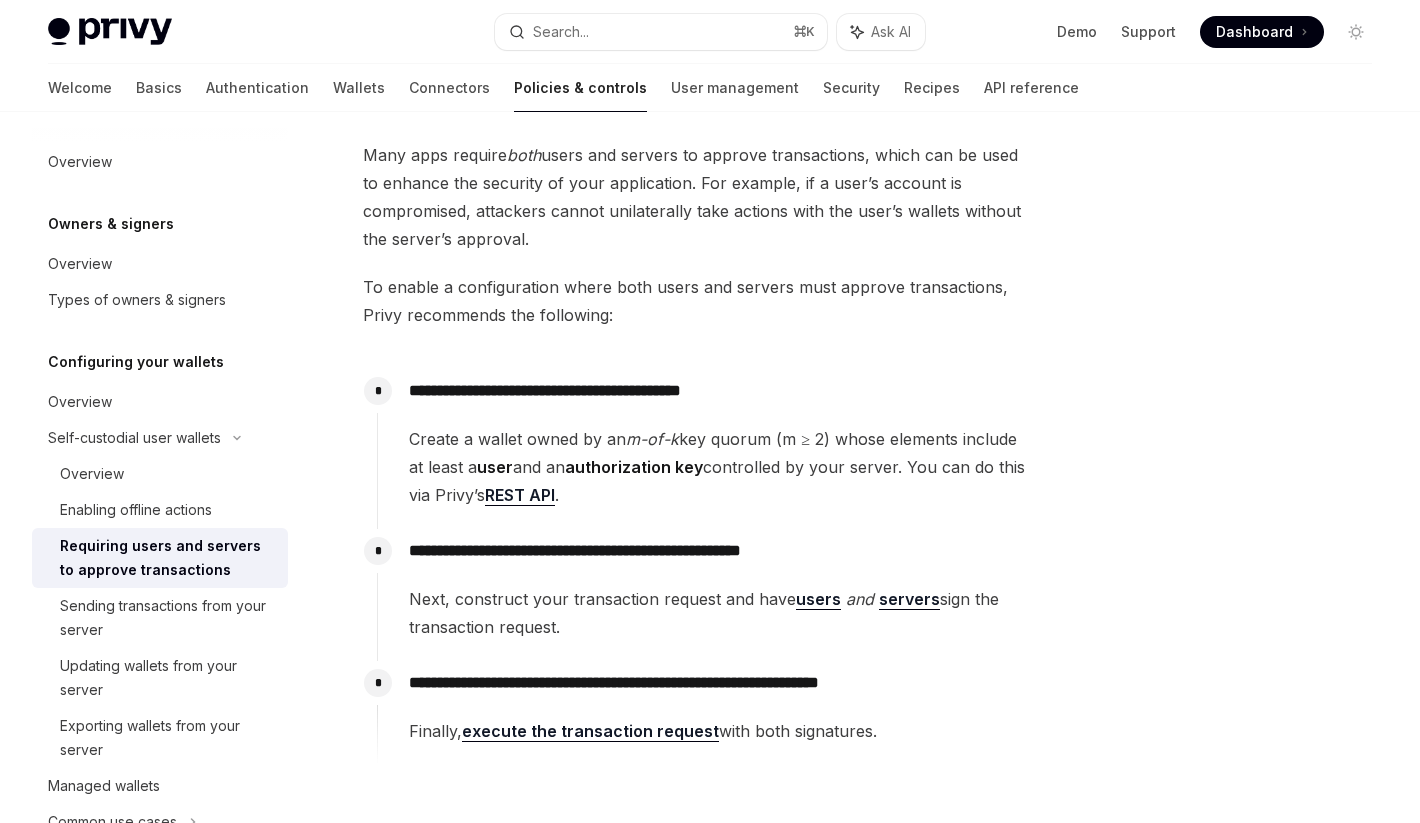 scroll, scrollTop: 146, scrollLeft: 0, axis: vertical 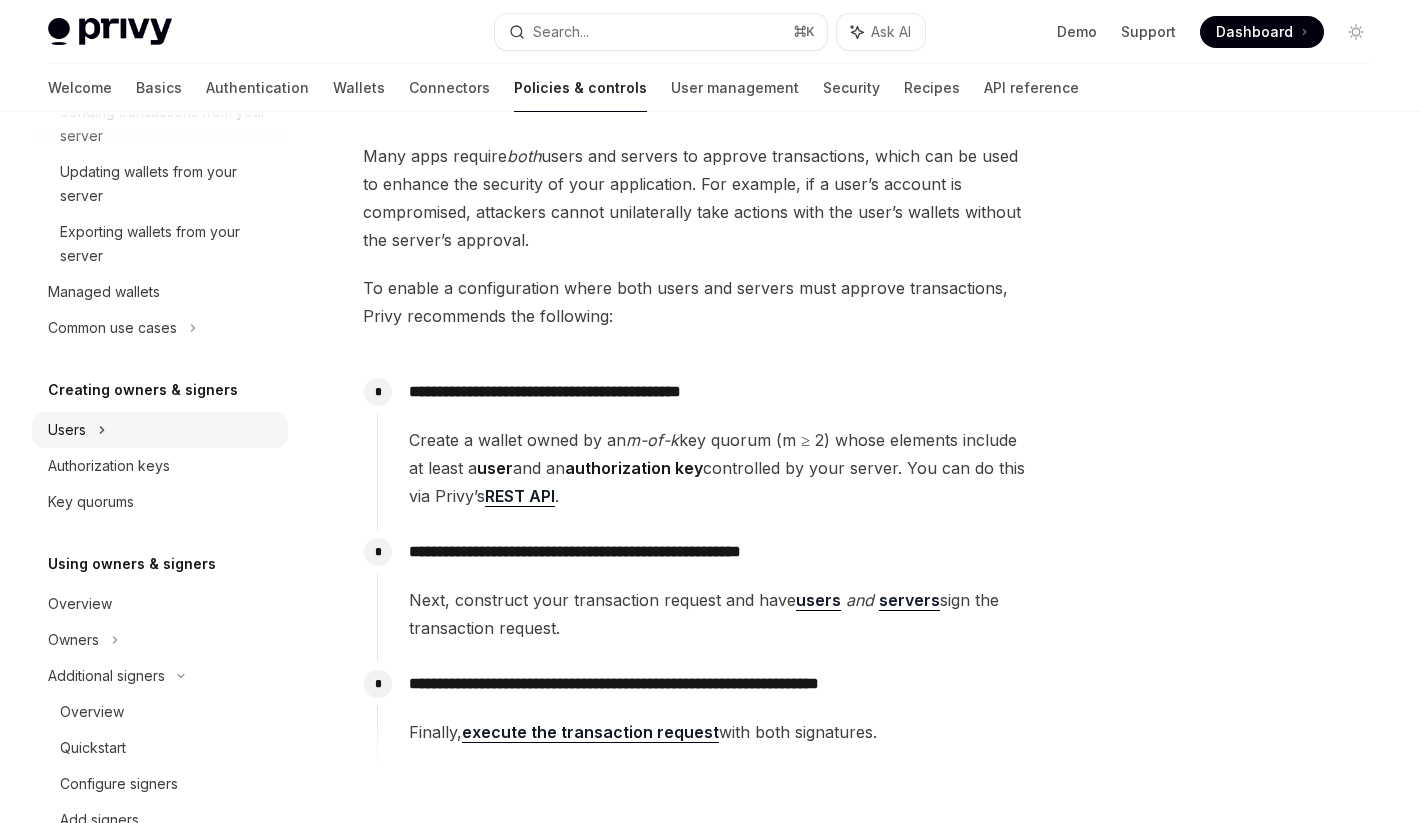 click on "Users" at bounding box center [160, 430] 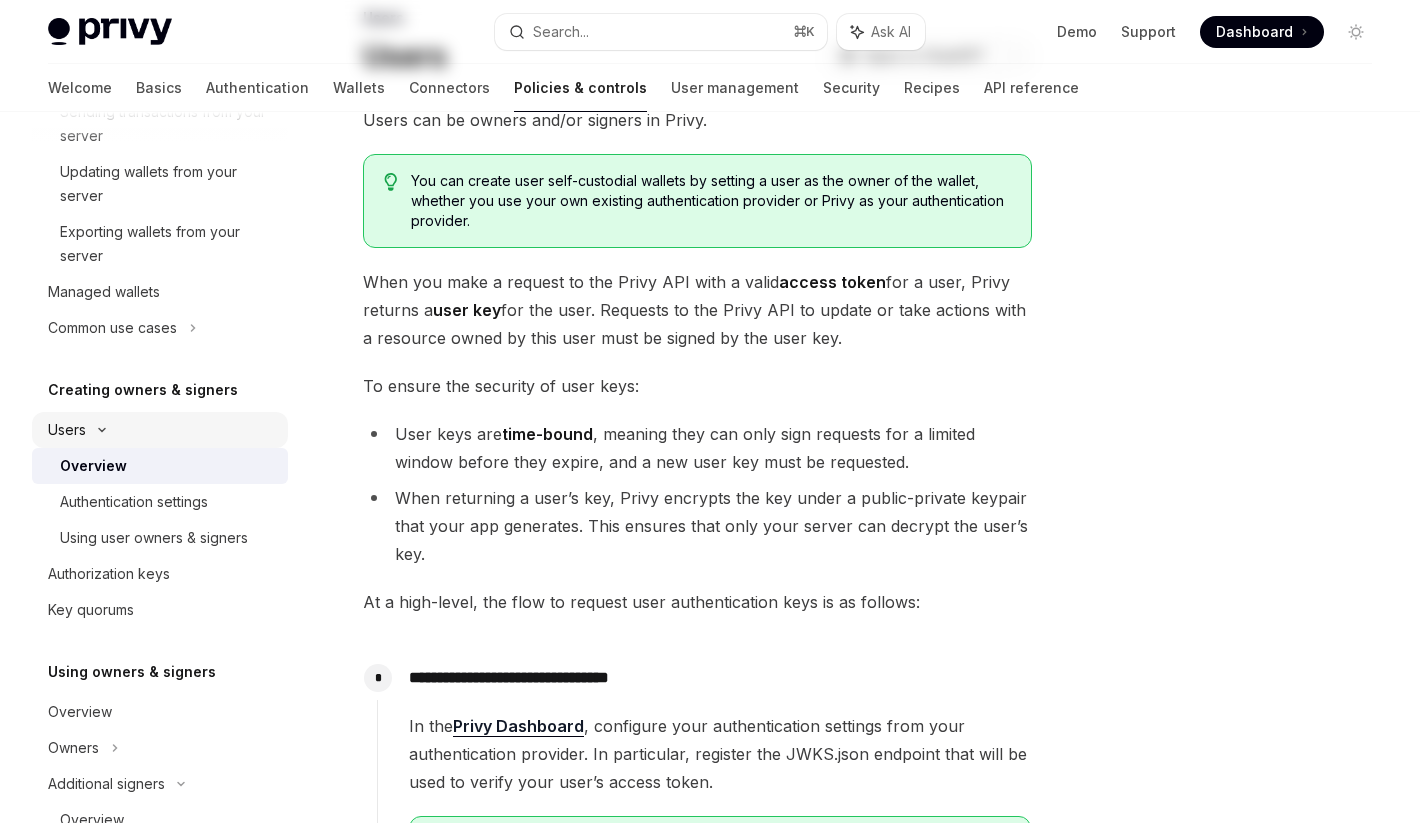 scroll, scrollTop: 0, scrollLeft: 0, axis: both 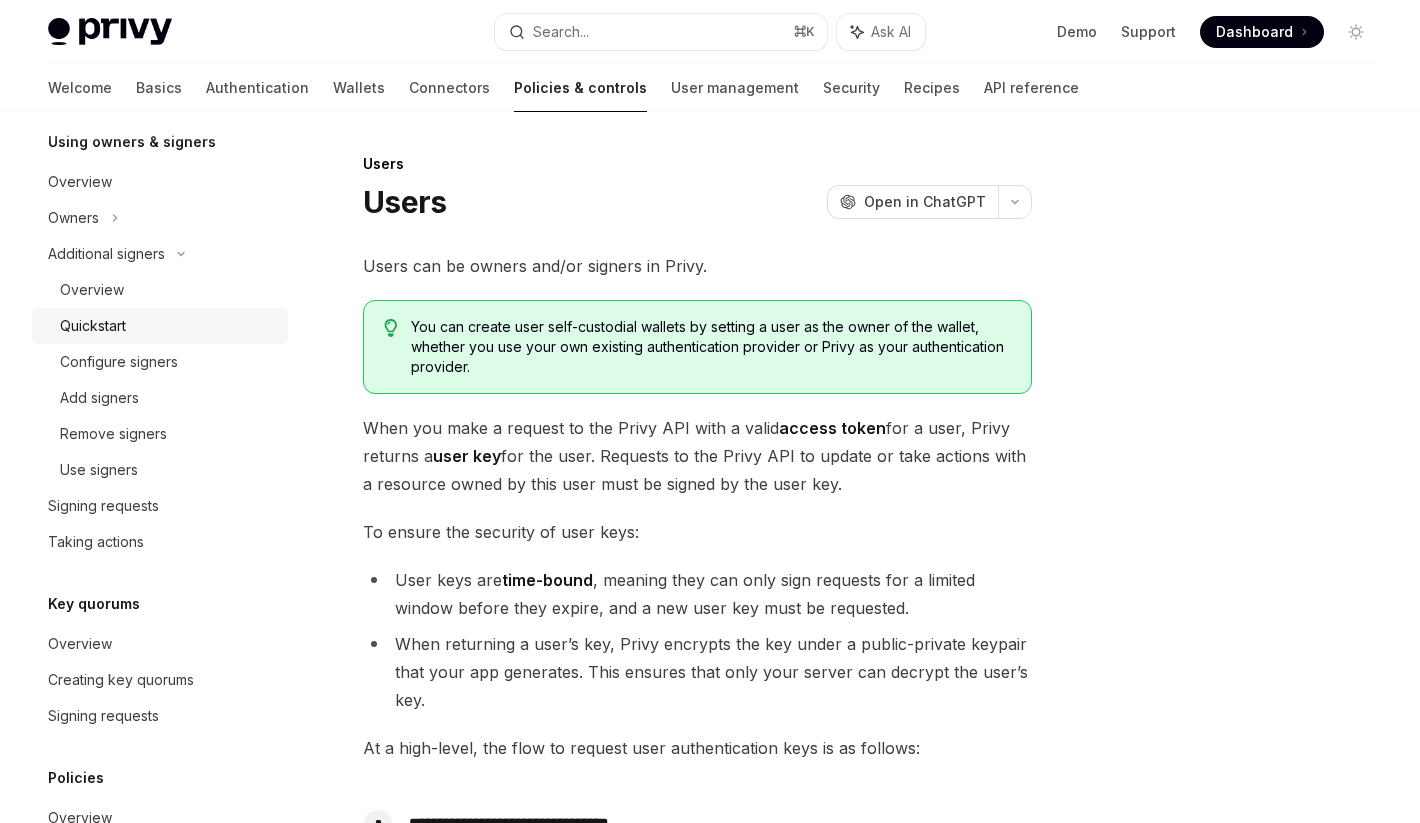 click on "Quickstart" at bounding box center (168, 326) 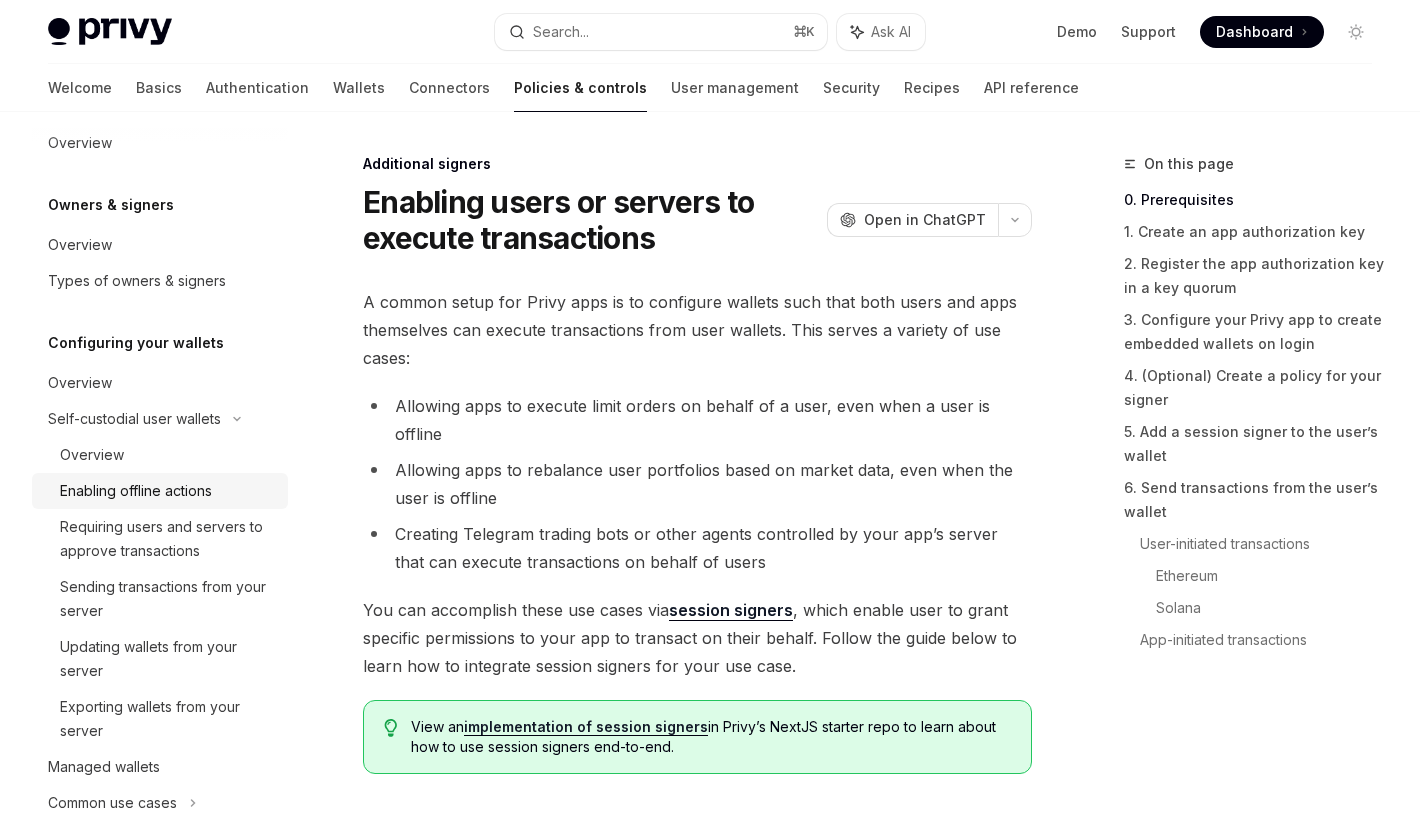scroll, scrollTop: 24, scrollLeft: 0, axis: vertical 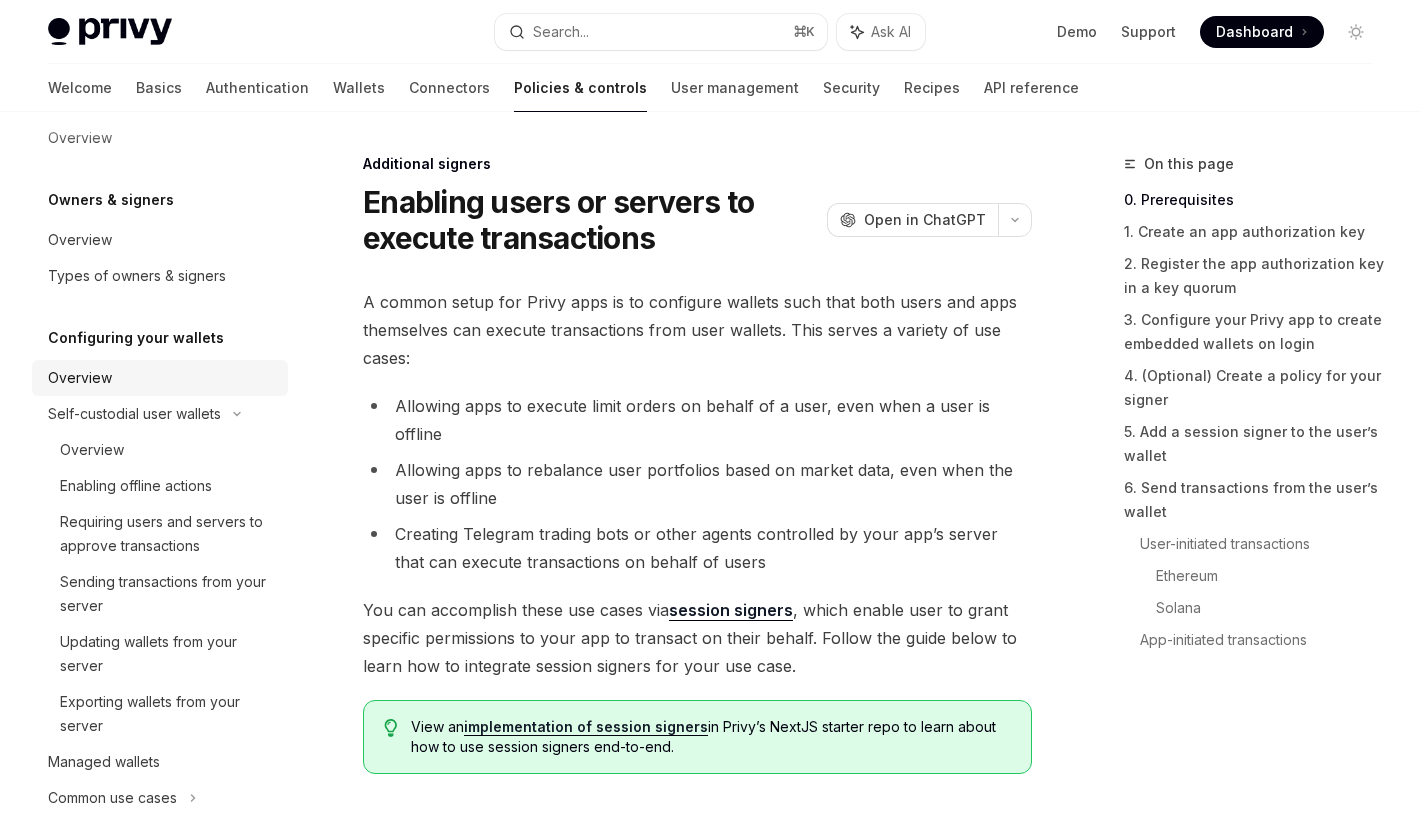 click on "Overview" at bounding box center (162, 378) 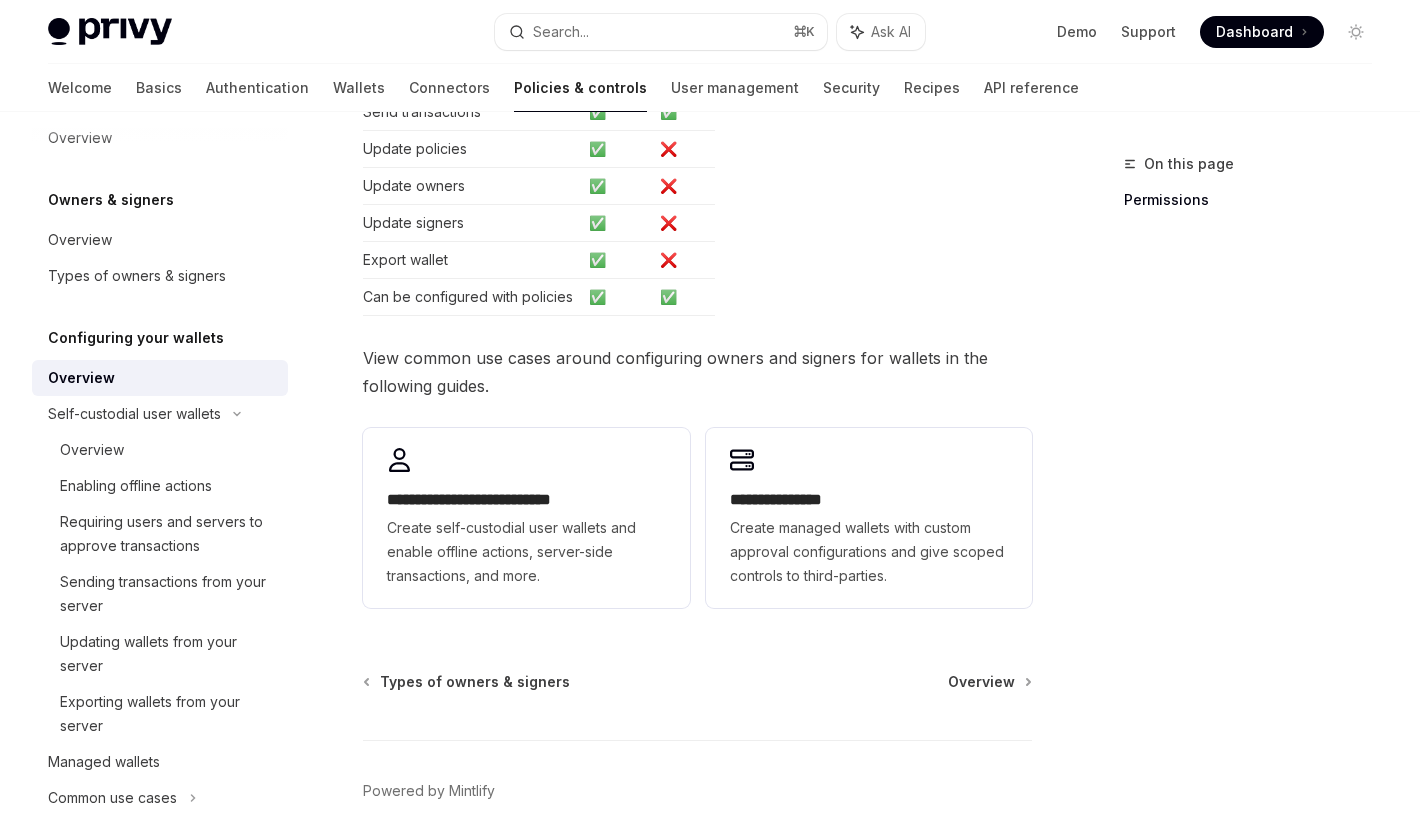 scroll, scrollTop: 469, scrollLeft: 0, axis: vertical 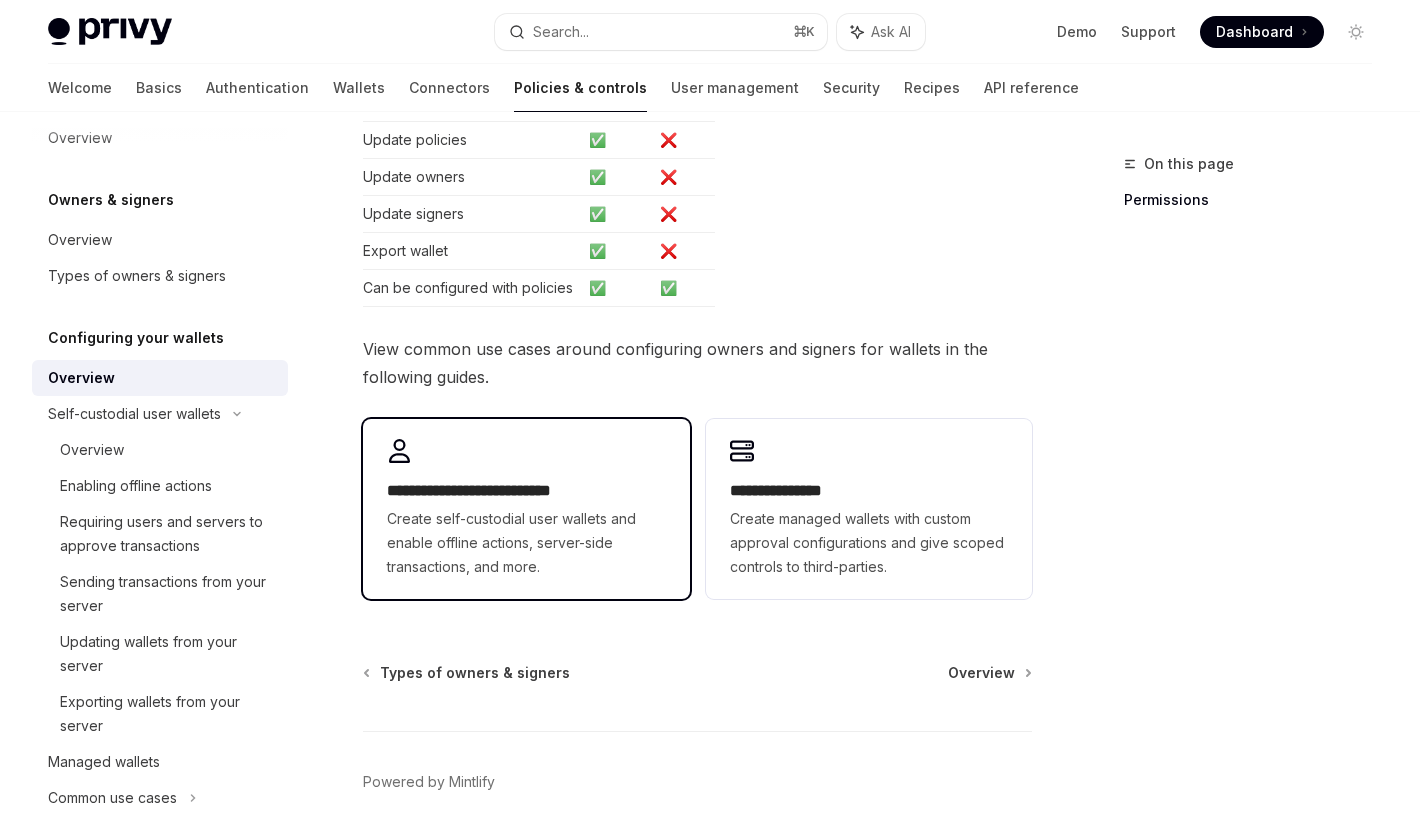 click on "Create self-custodial user wallets and enable offline actions, server-side transactions, and
more." at bounding box center [526, 543] 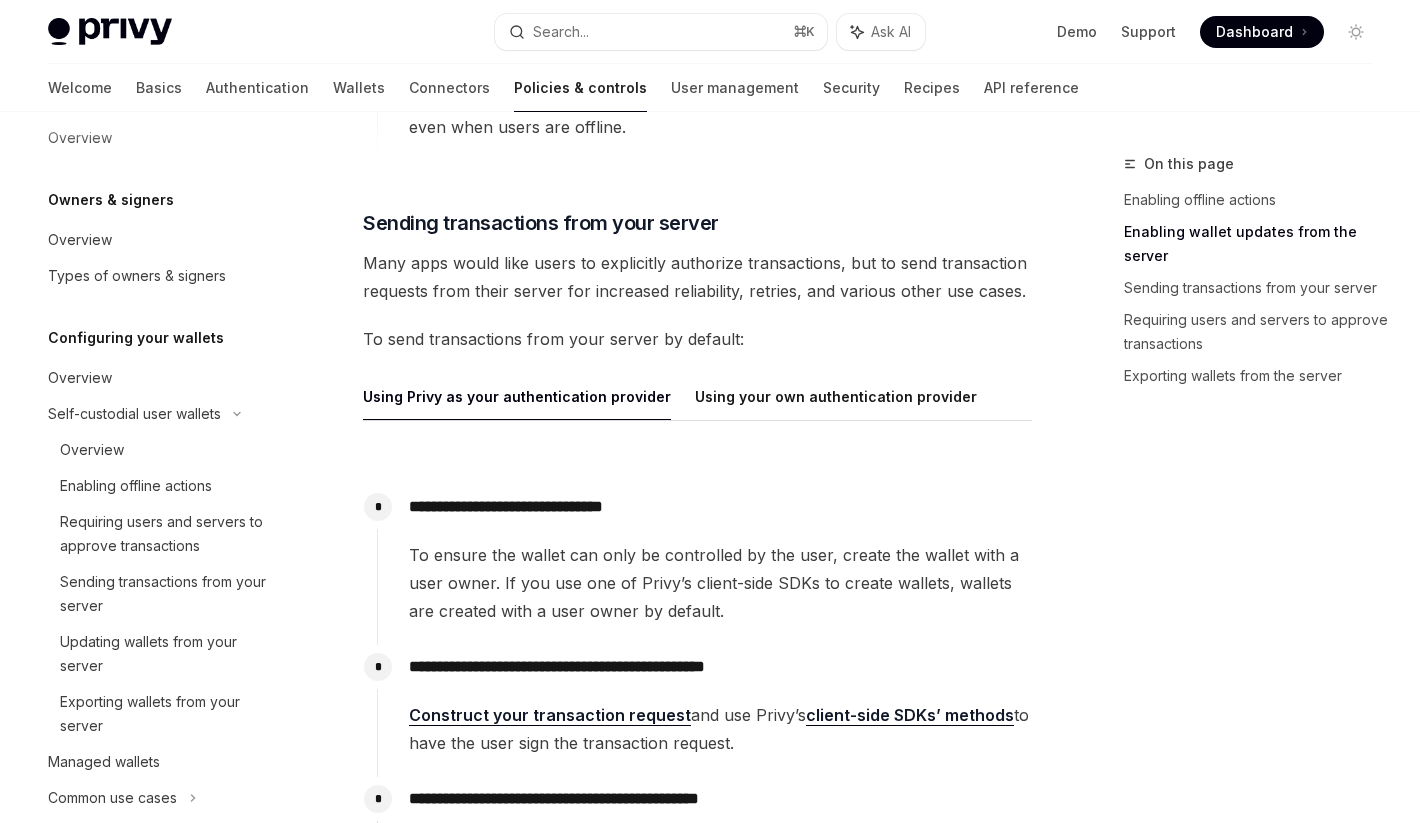 scroll, scrollTop: 1978, scrollLeft: 0, axis: vertical 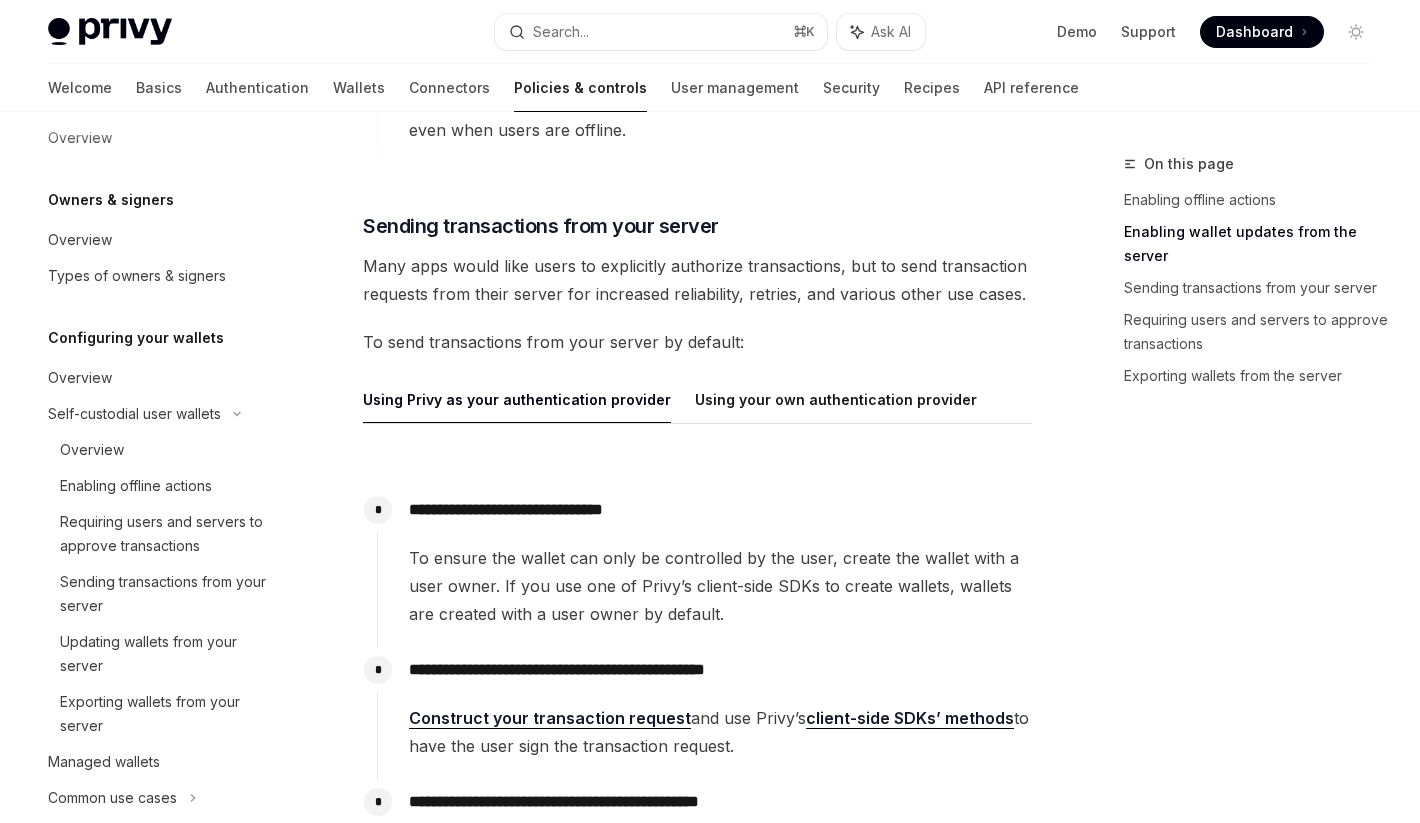 click on "Using Privy as your authentication provider" at bounding box center [517, 399] 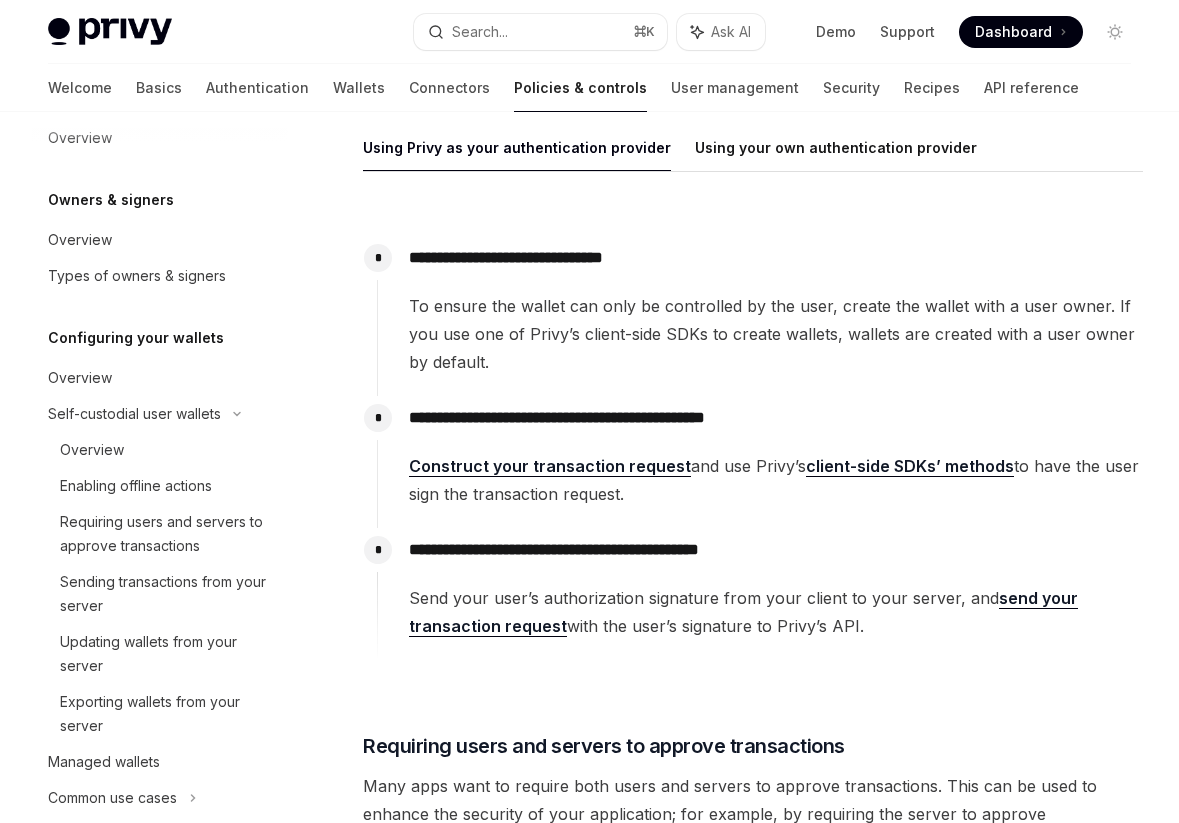 click on "Dashboard" at bounding box center (1013, 32) 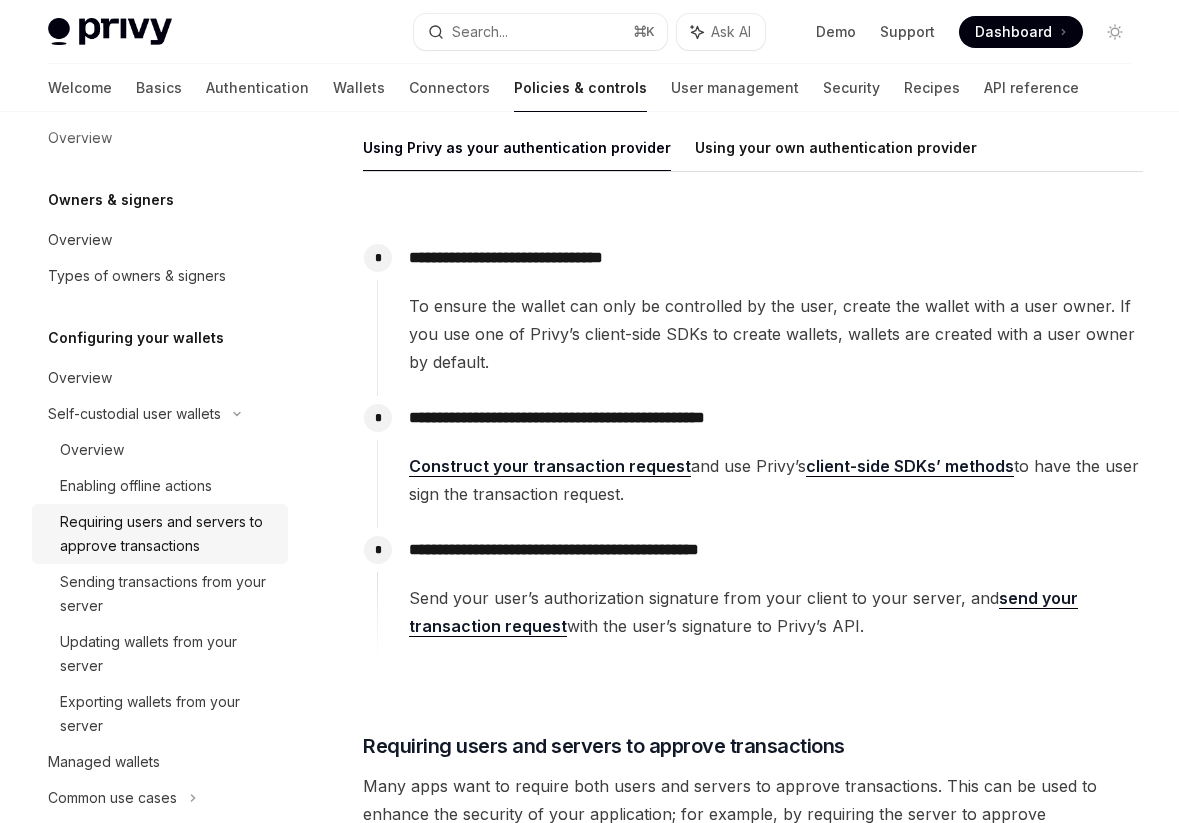 type on "*" 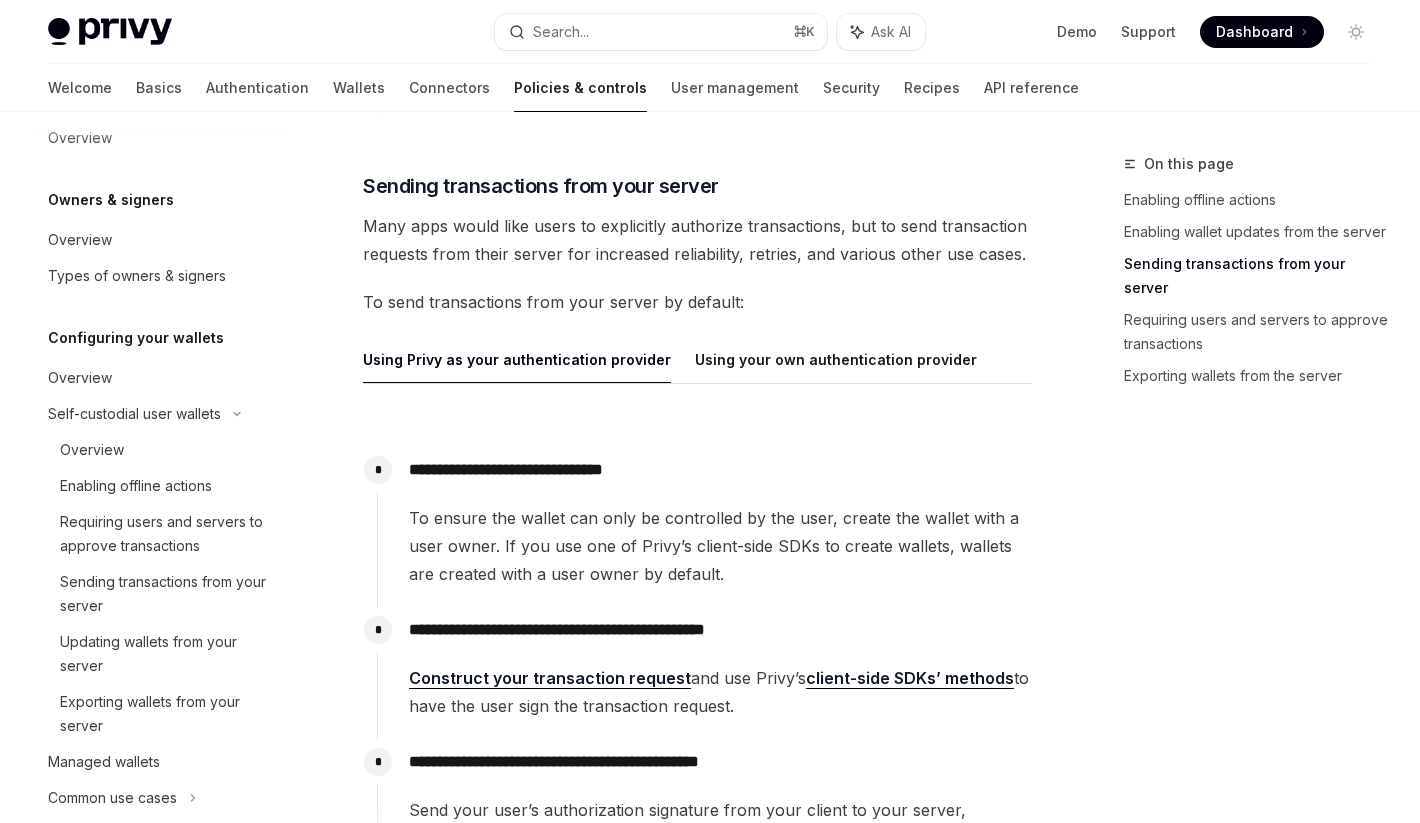 scroll, scrollTop: 2020, scrollLeft: 0, axis: vertical 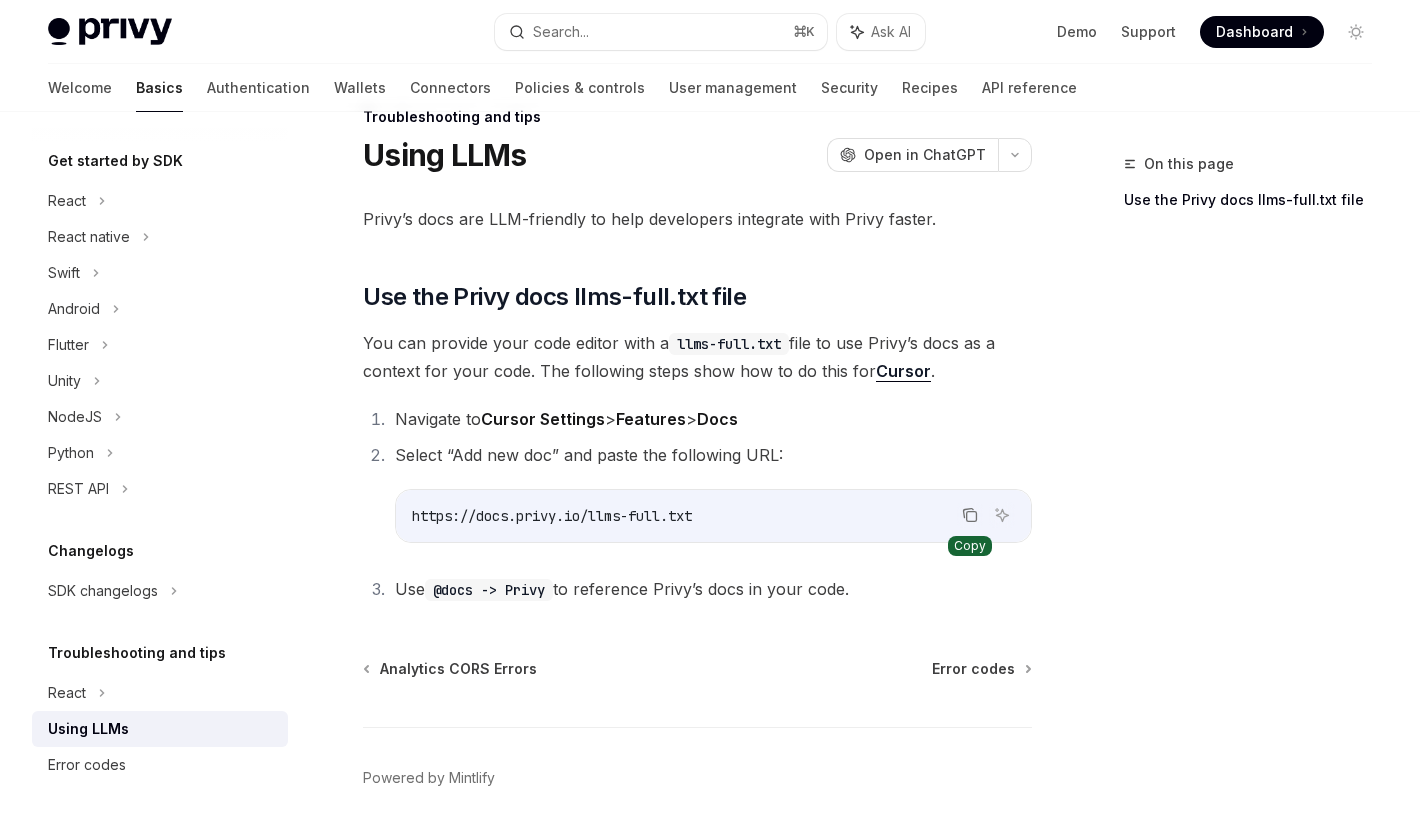 click 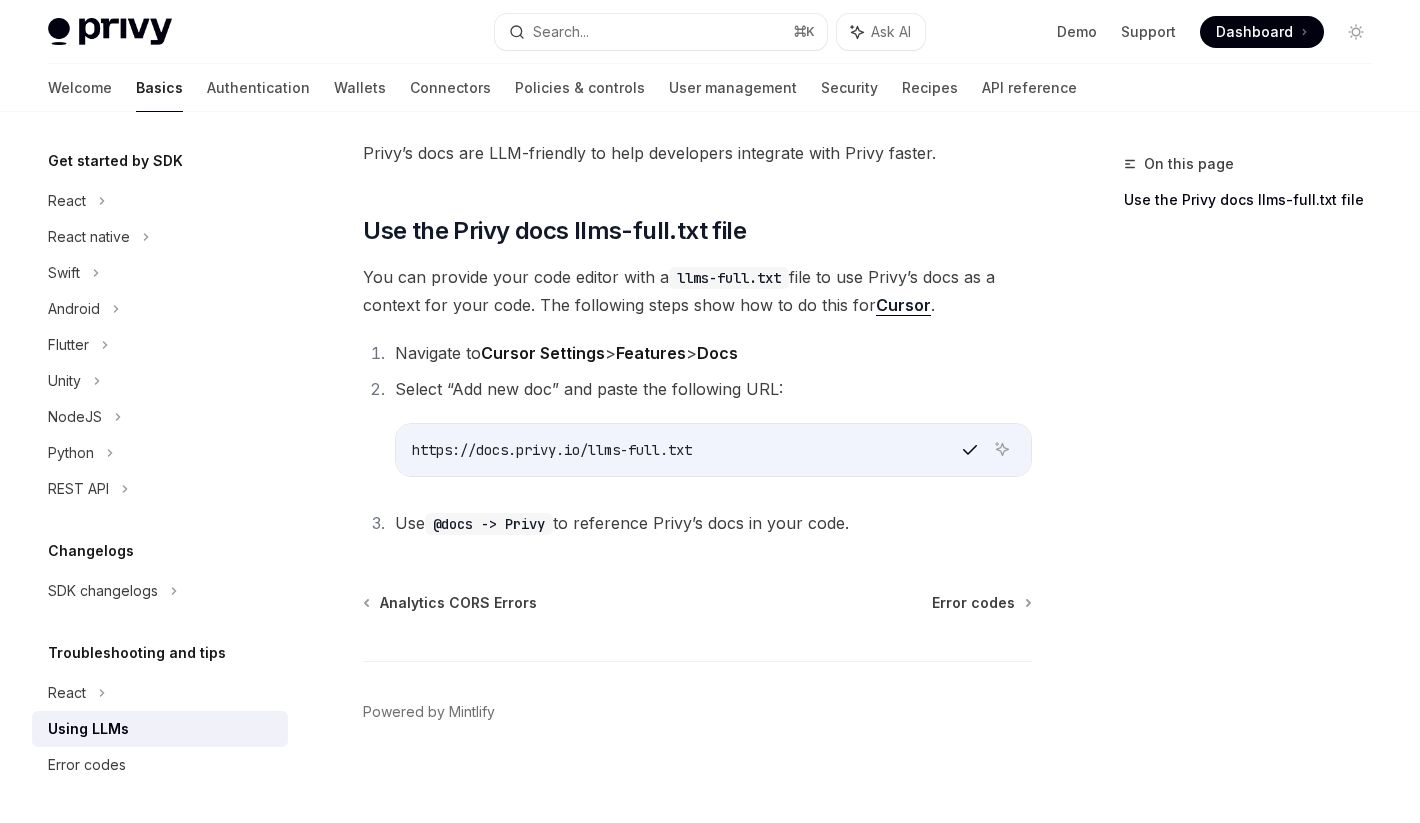 scroll, scrollTop: 124, scrollLeft: 0, axis: vertical 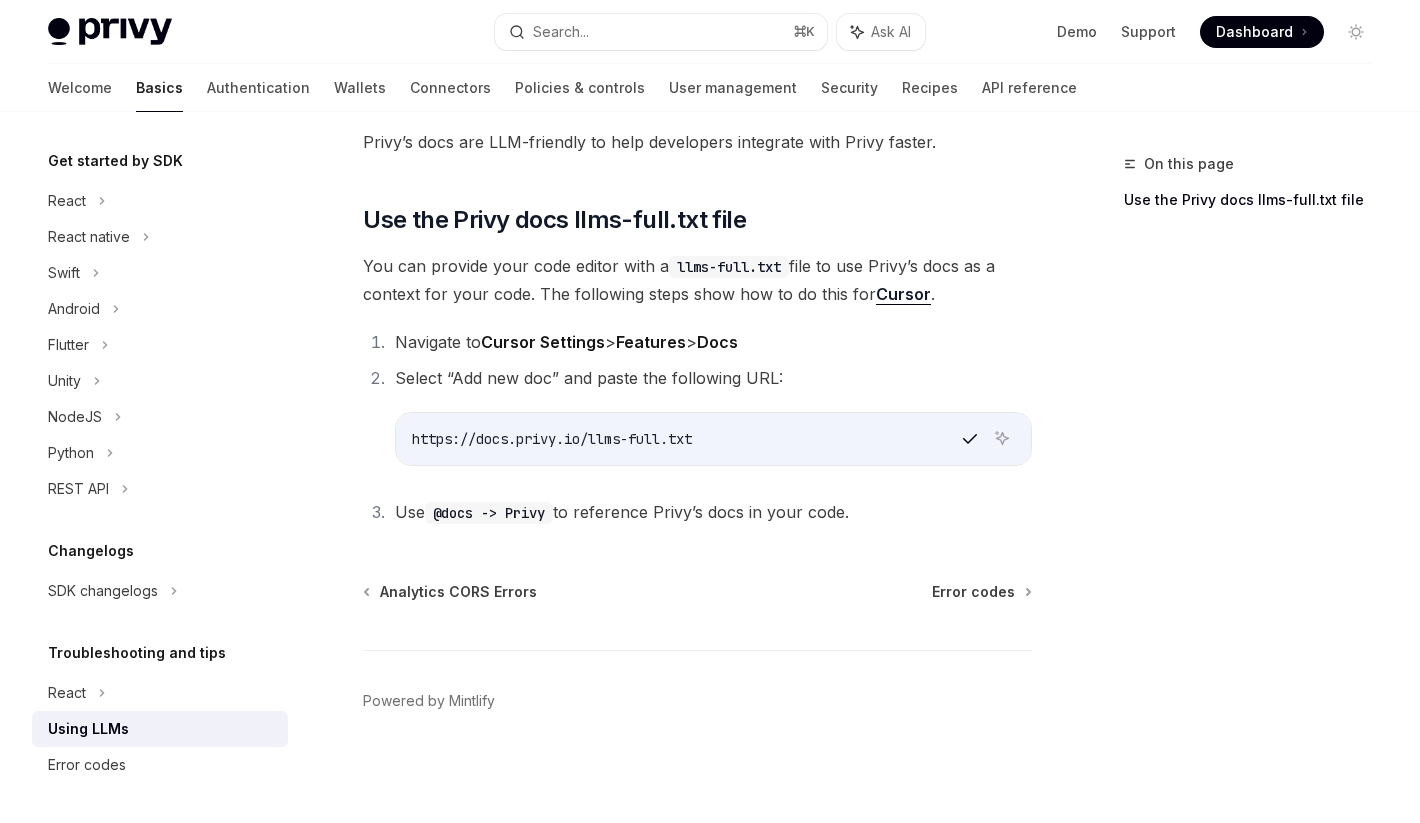 type 